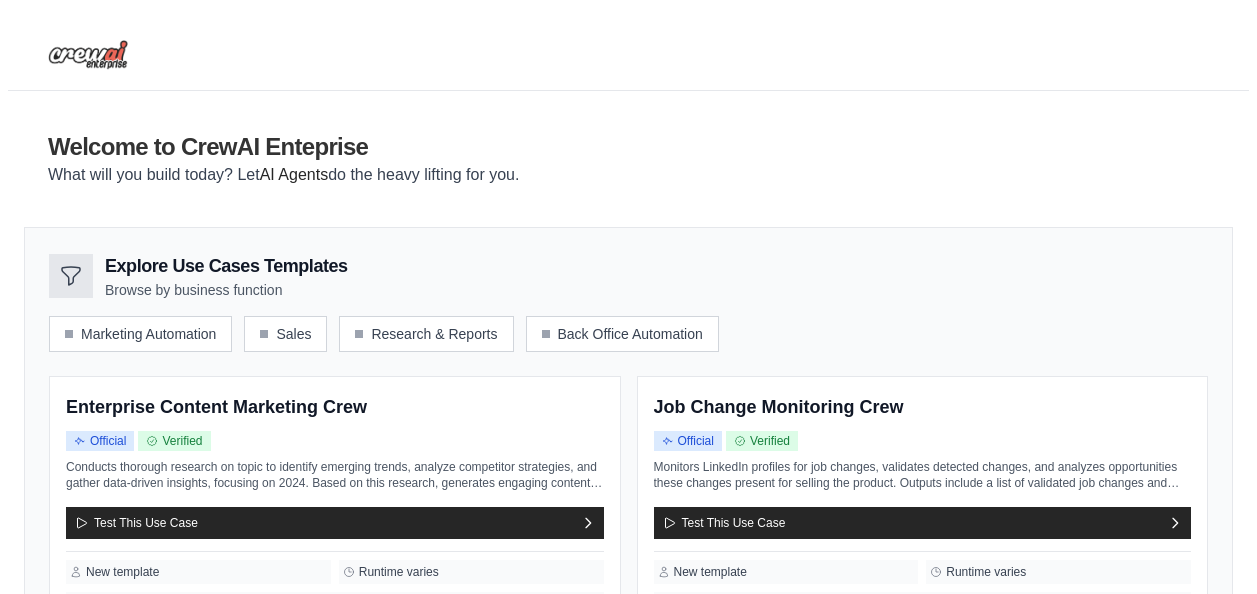 scroll, scrollTop: 74, scrollLeft: 0, axis: vertical 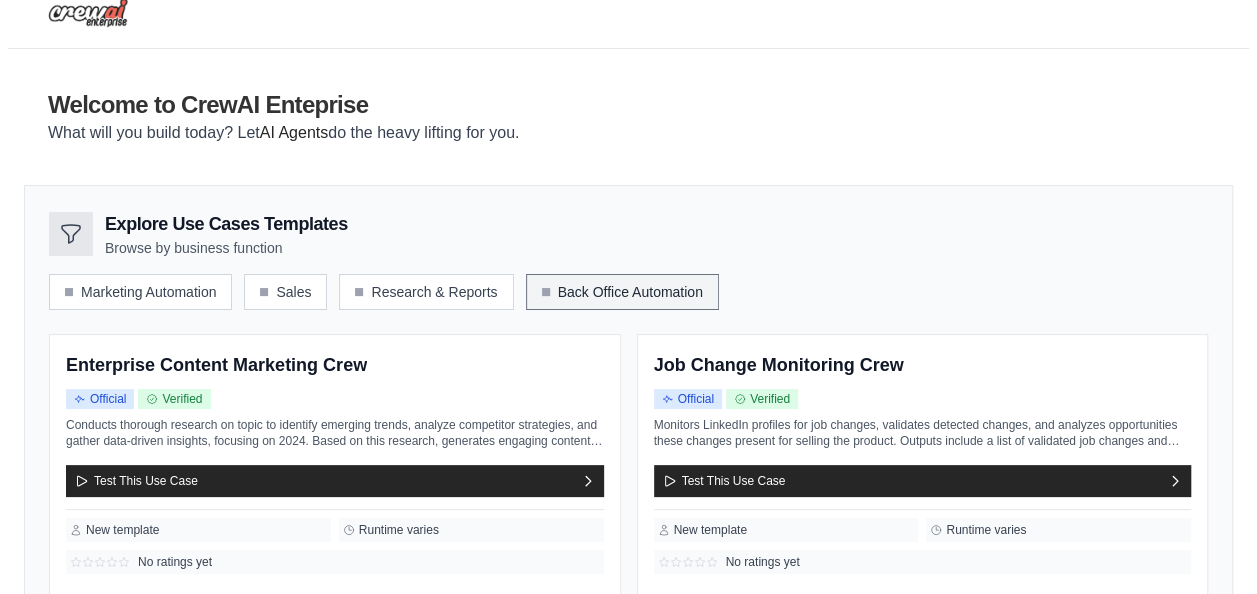 click on "Back Office Automation" at bounding box center [622, 292] 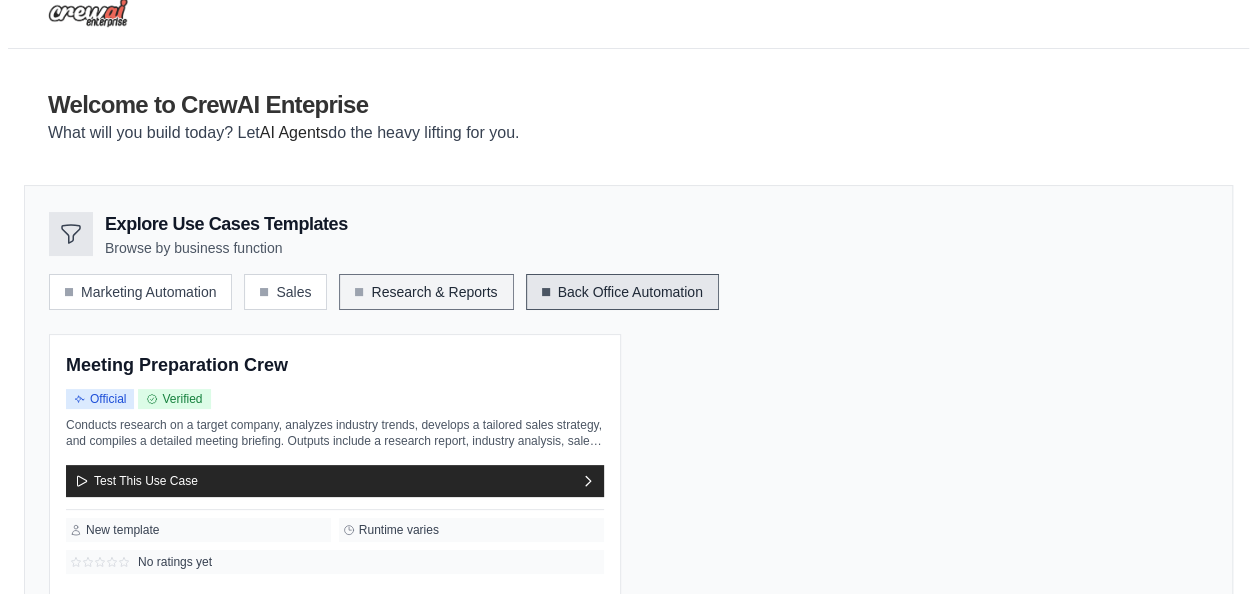 click on "Research & Reports" at bounding box center [426, 292] 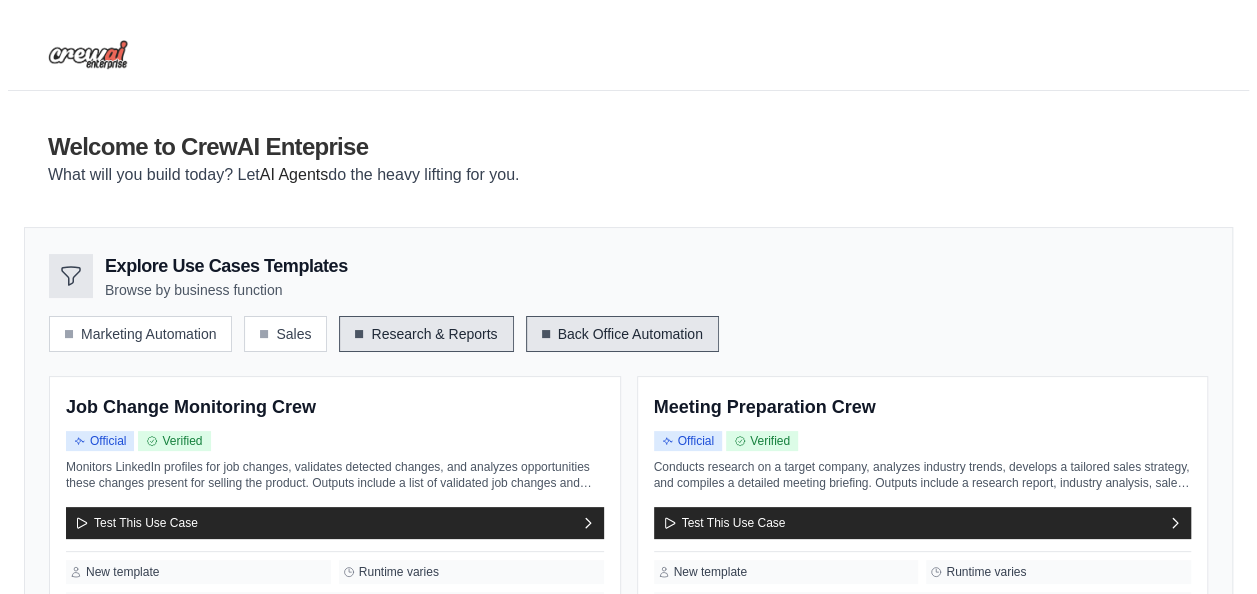 scroll, scrollTop: 243, scrollLeft: 0, axis: vertical 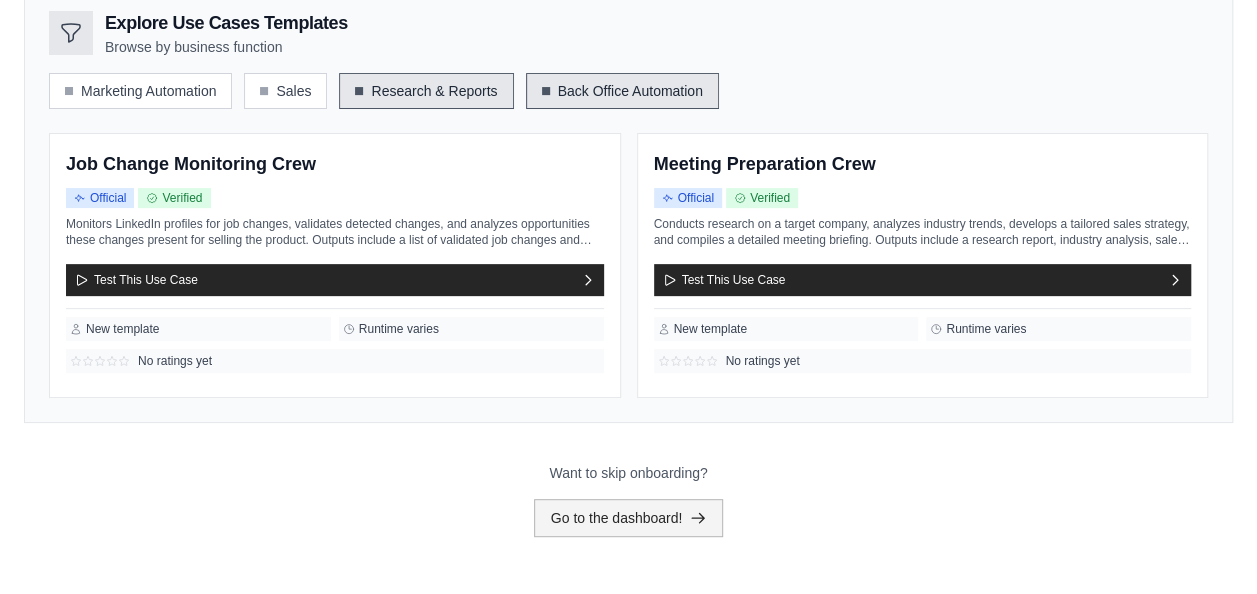 click on "Go to the dashboard!" at bounding box center (629, 518) 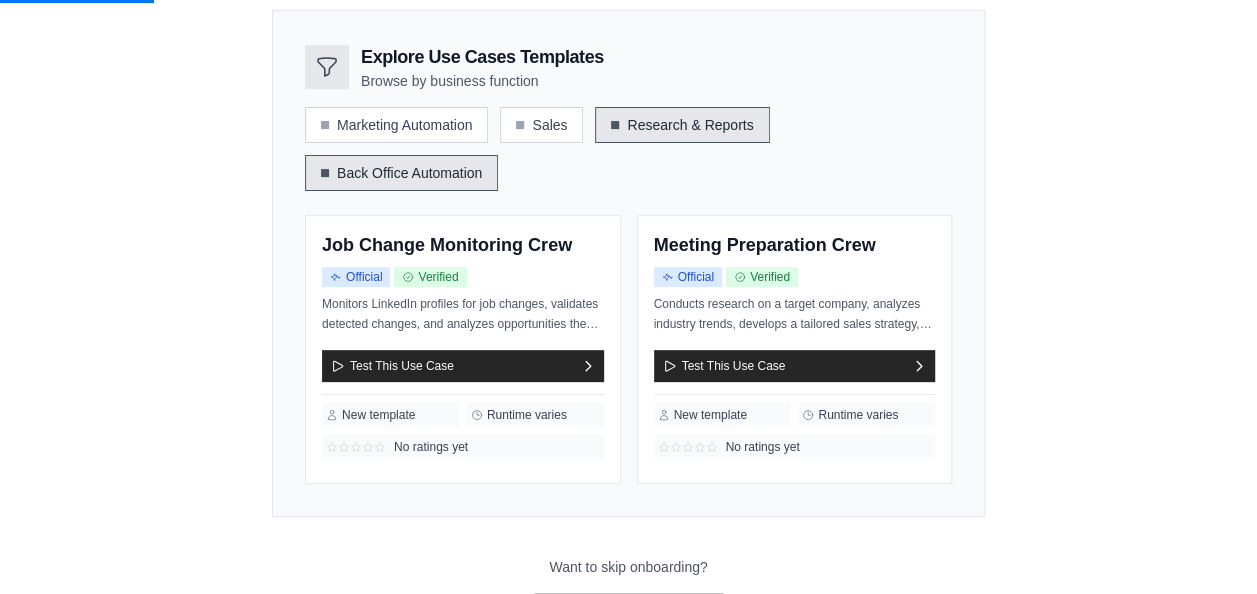 scroll, scrollTop: 0, scrollLeft: 0, axis: both 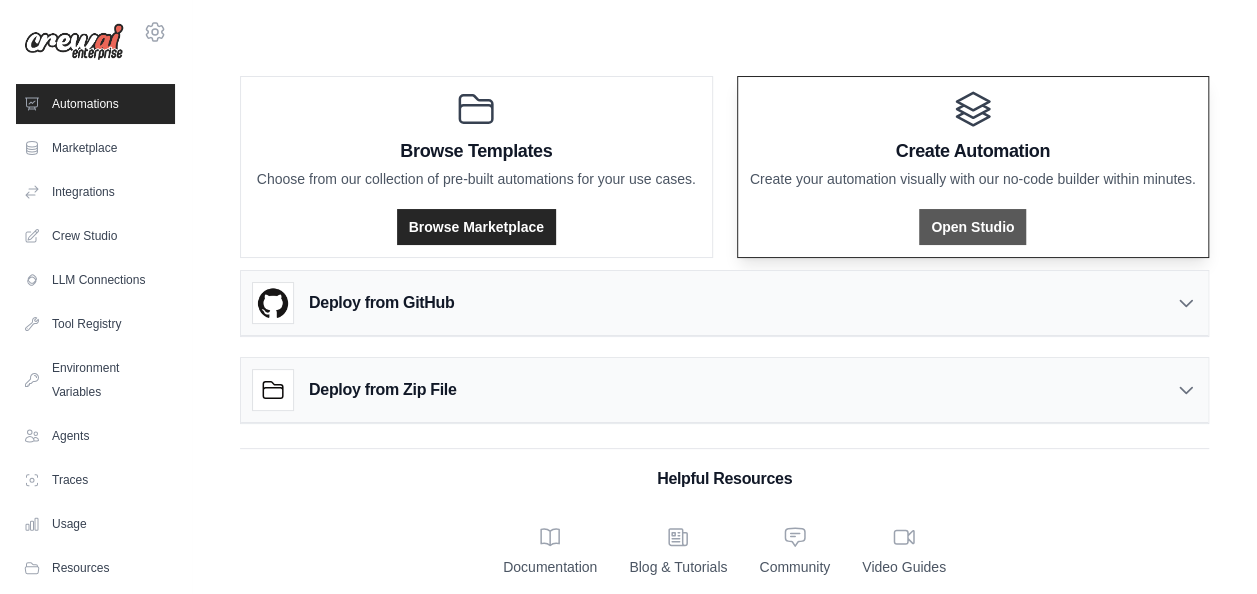 click on "Open Studio" at bounding box center (972, 227) 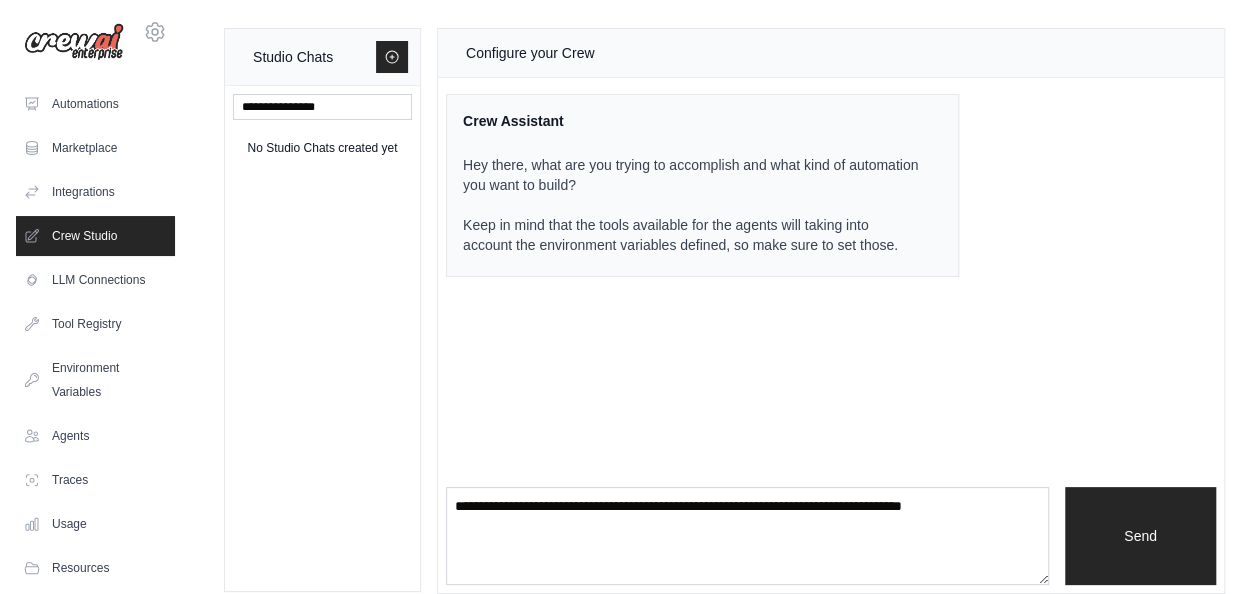 scroll, scrollTop: 19, scrollLeft: 0, axis: vertical 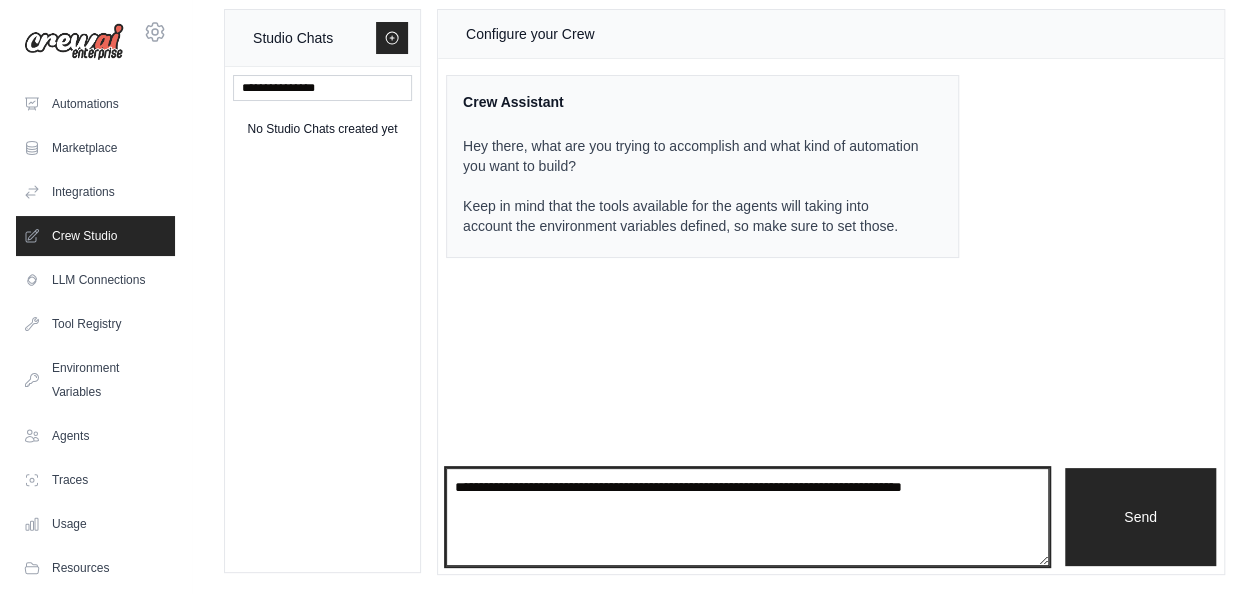 click at bounding box center (747, 517) 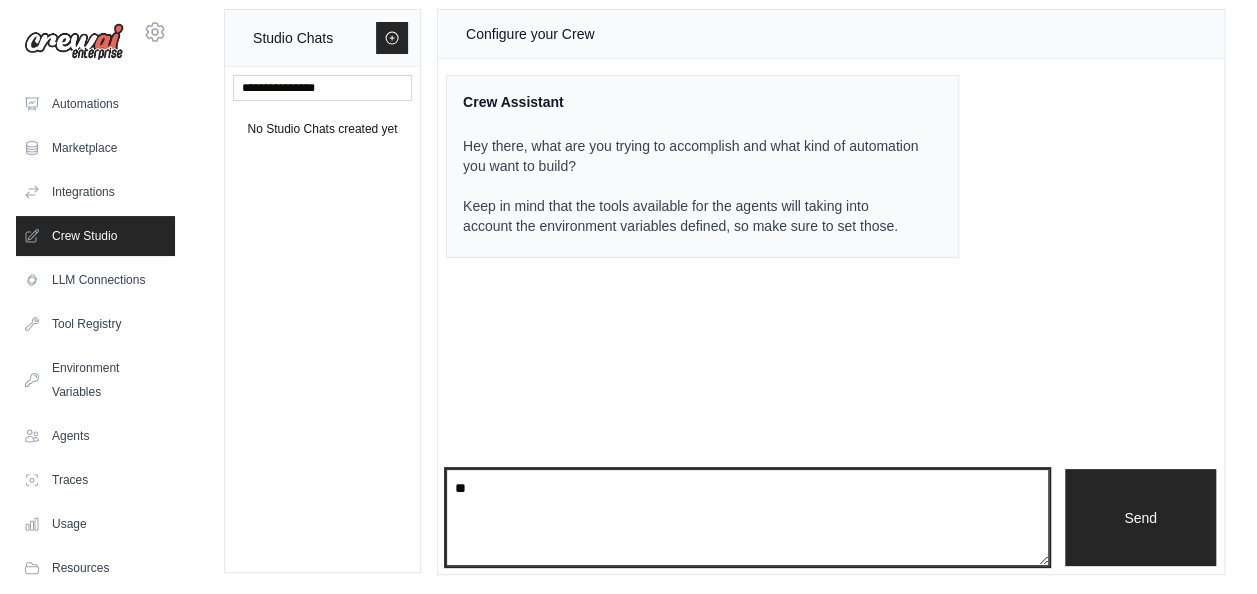 type on "*" 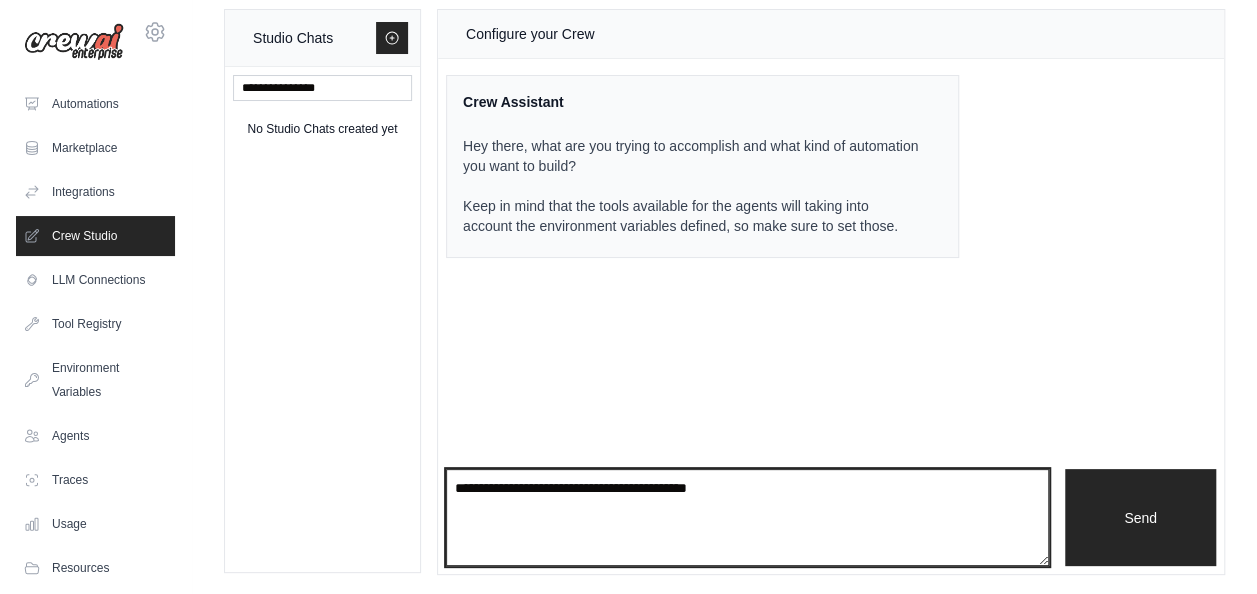 click on "**********" at bounding box center [747, 517] 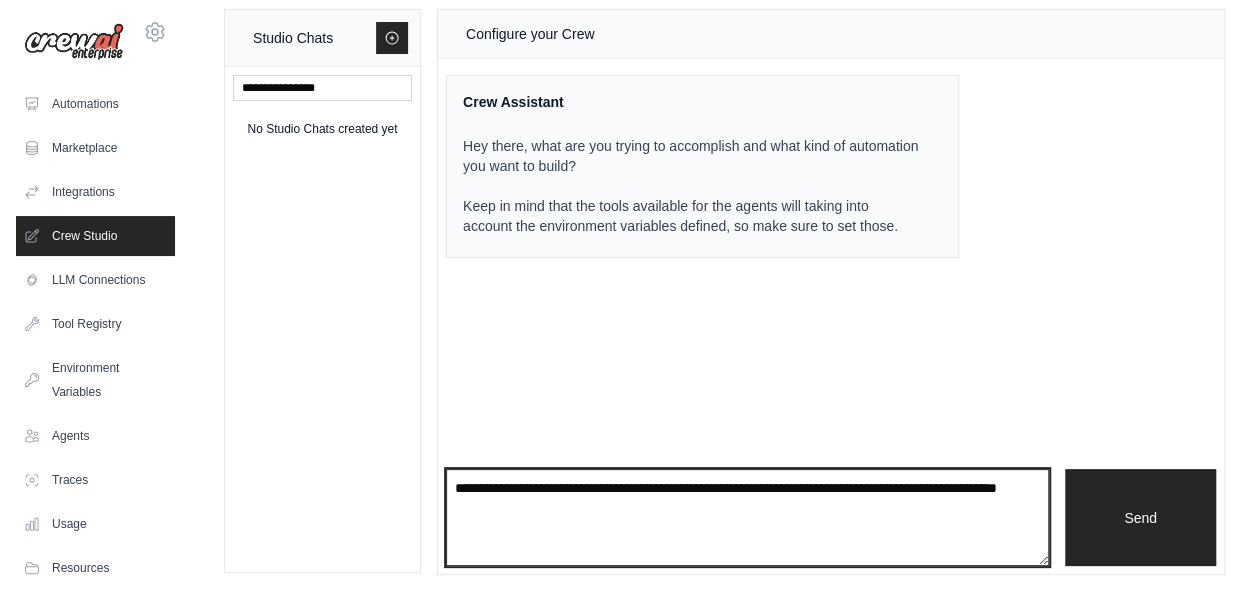 click on "**********" at bounding box center [747, 517] 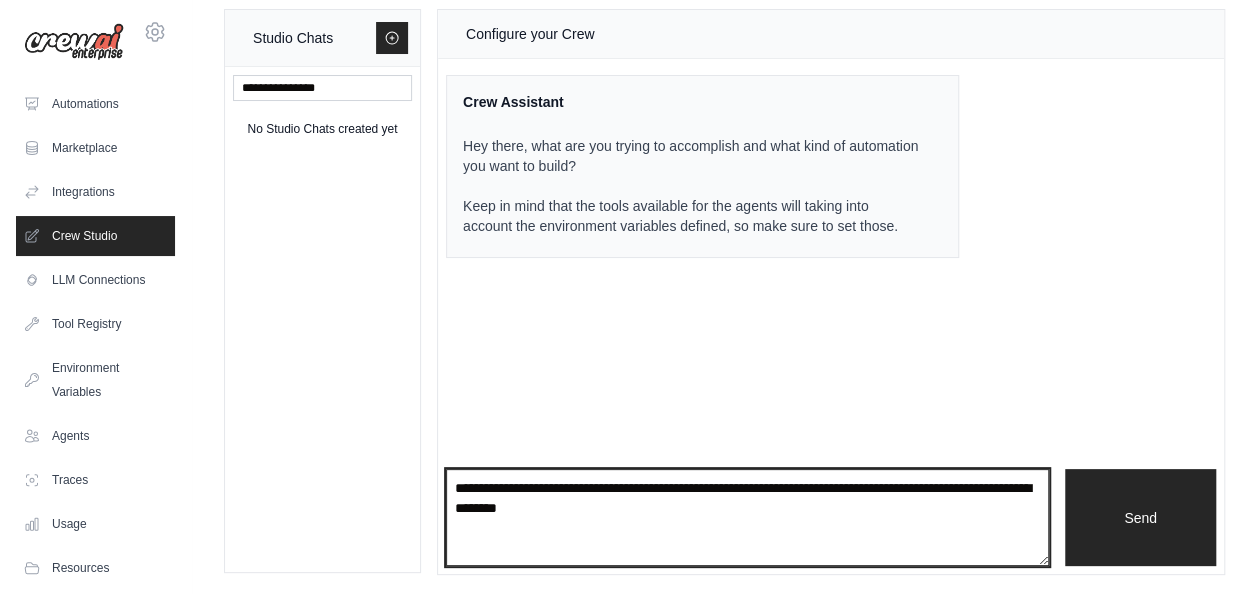 click on "**********" at bounding box center (747, 517) 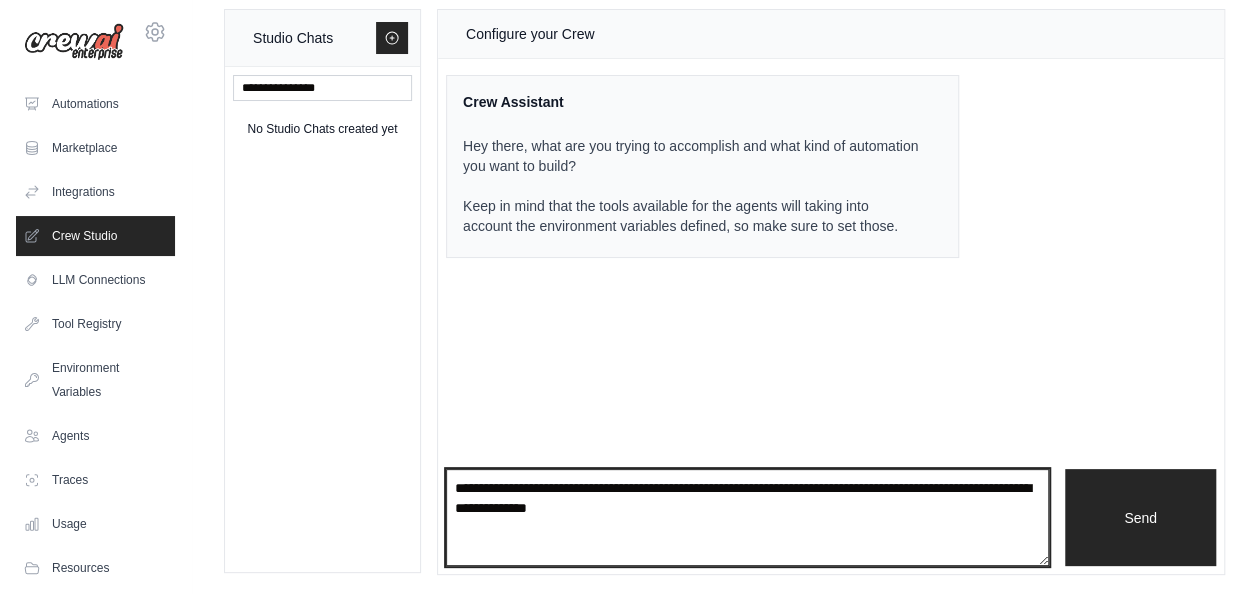 click on "**********" at bounding box center [747, 517] 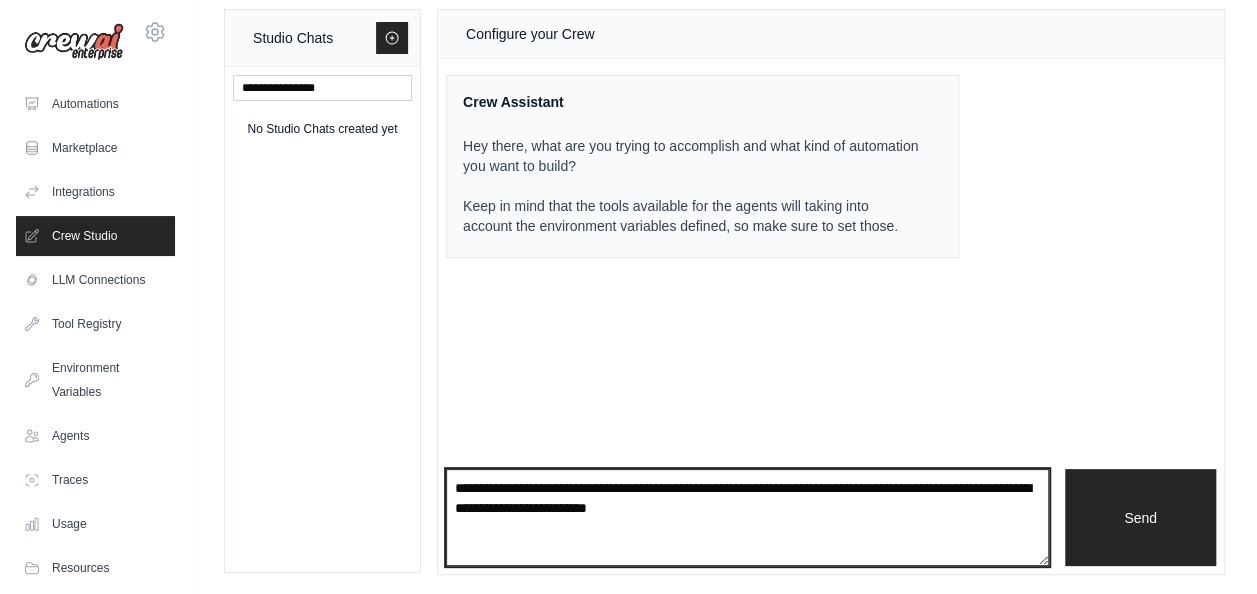 click on "**********" at bounding box center [747, 517] 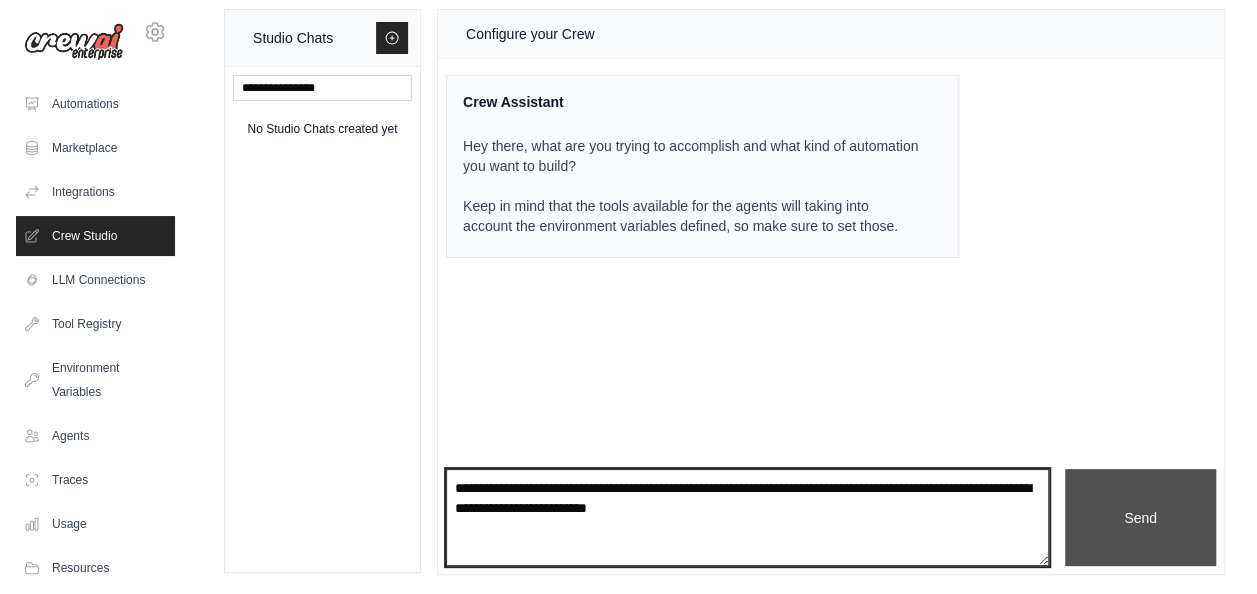 type on "**********" 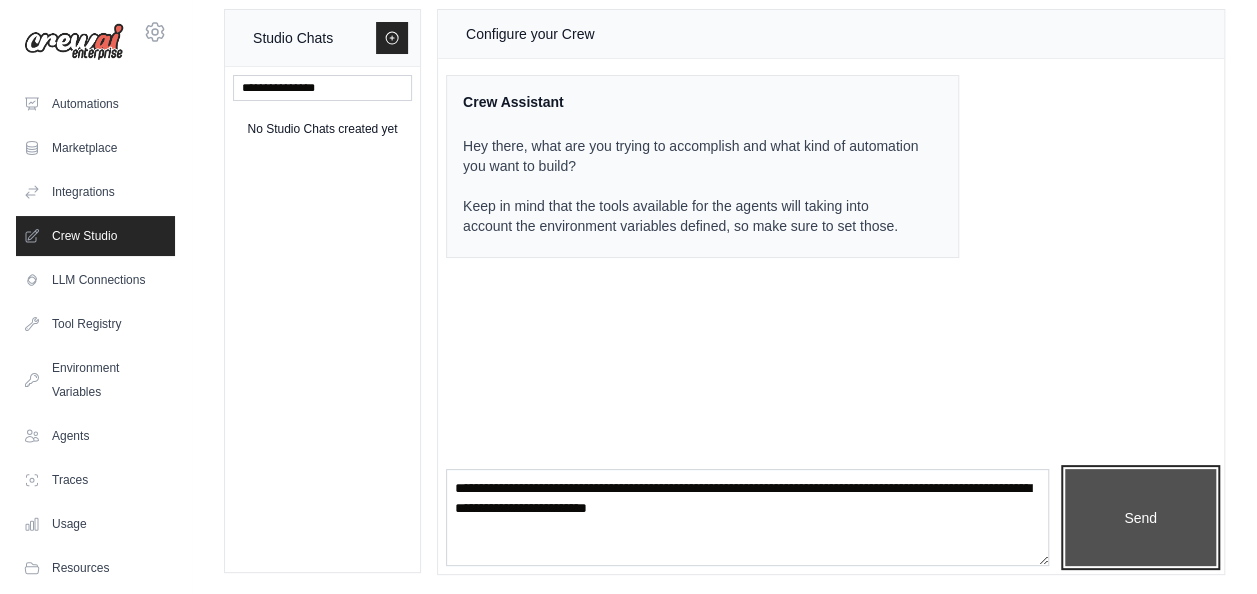 click on "Send" at bounding box center [1140, 517] 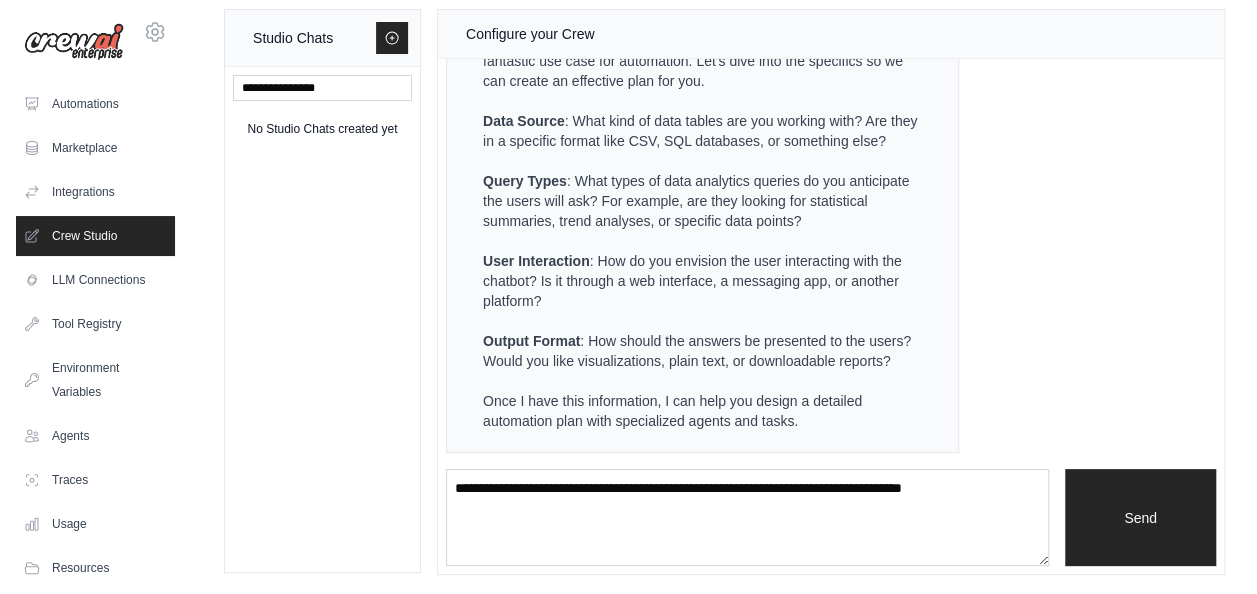 scroll, scrollTop: 440, scrollLeft: 0, axis: vertical 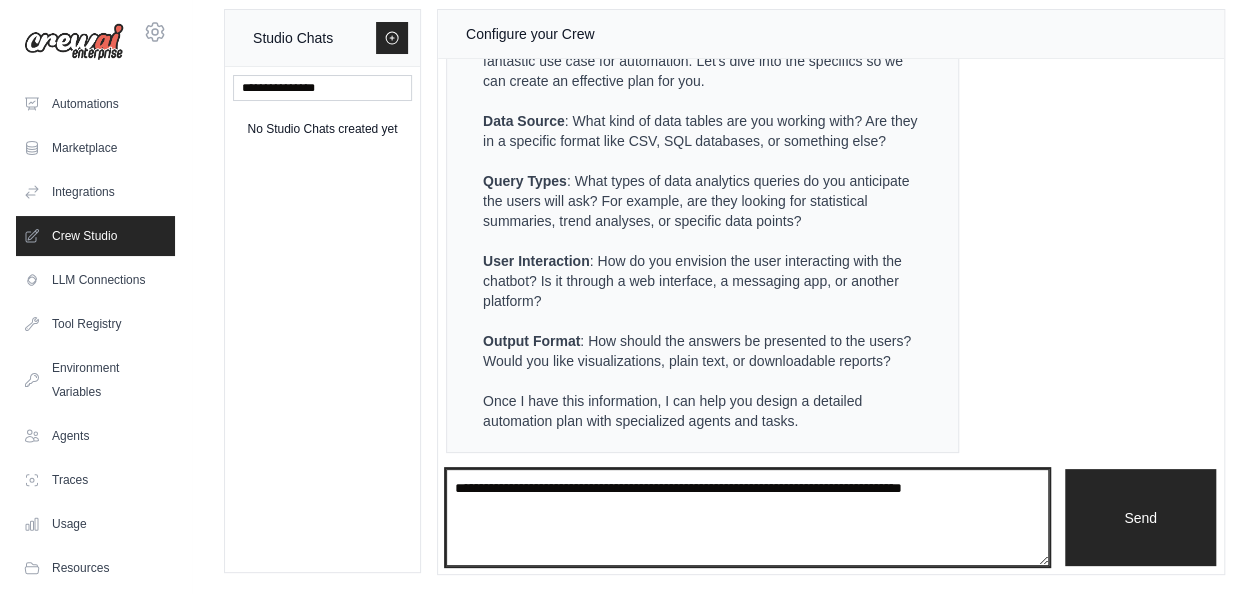 click at bounding box center (747, 517) 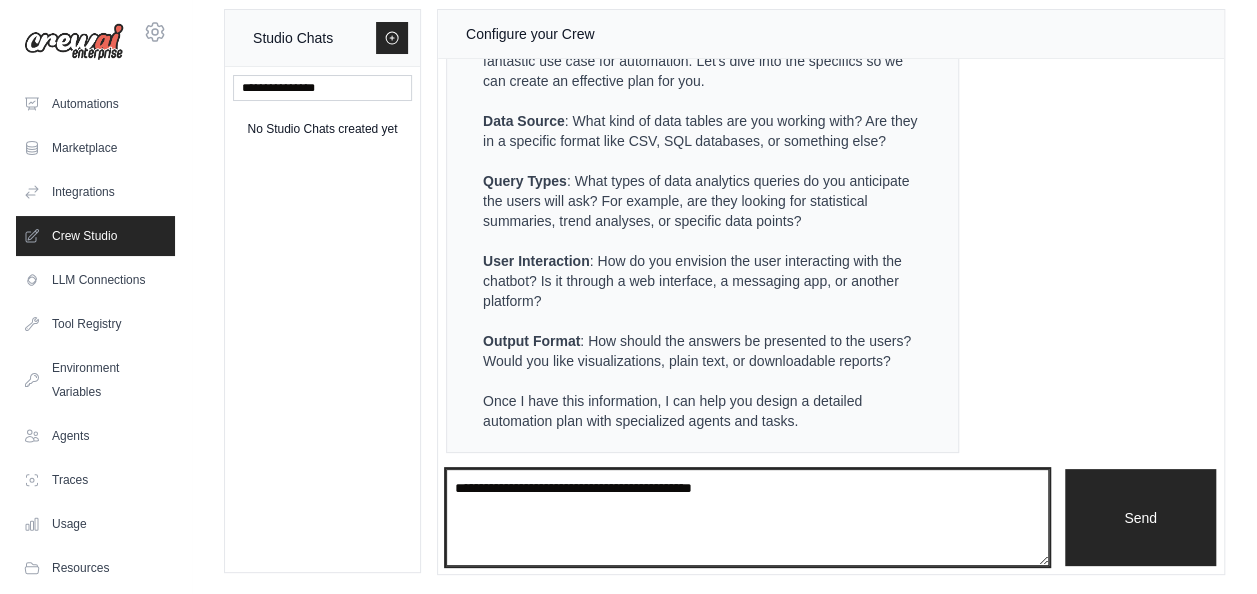 drag, startPoint x: 768, startPoint y: 486, endPoint x: 548, endPoint y: 480, distance: 220.0818 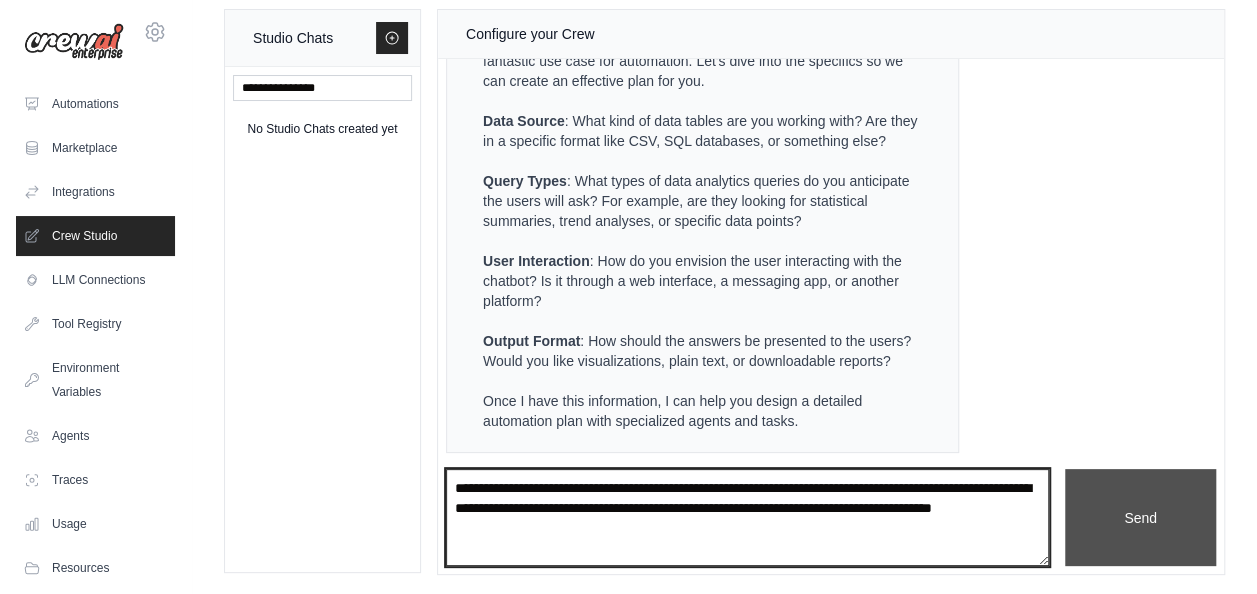 type on "**********" 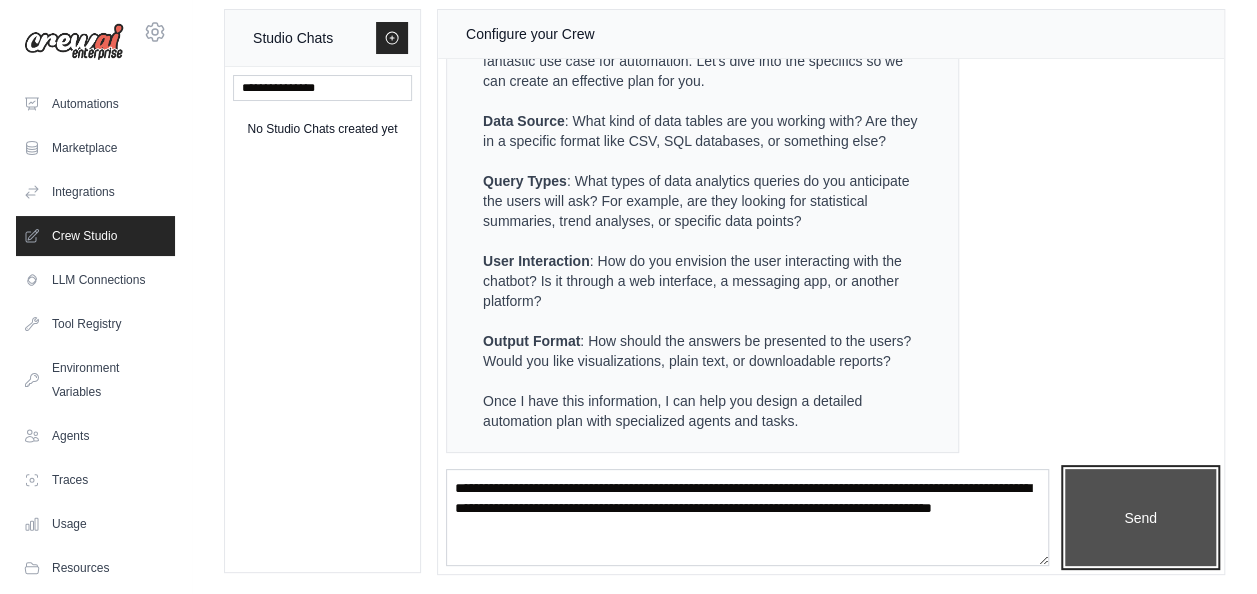 click on "Send" at bounding box center (1140, 517) 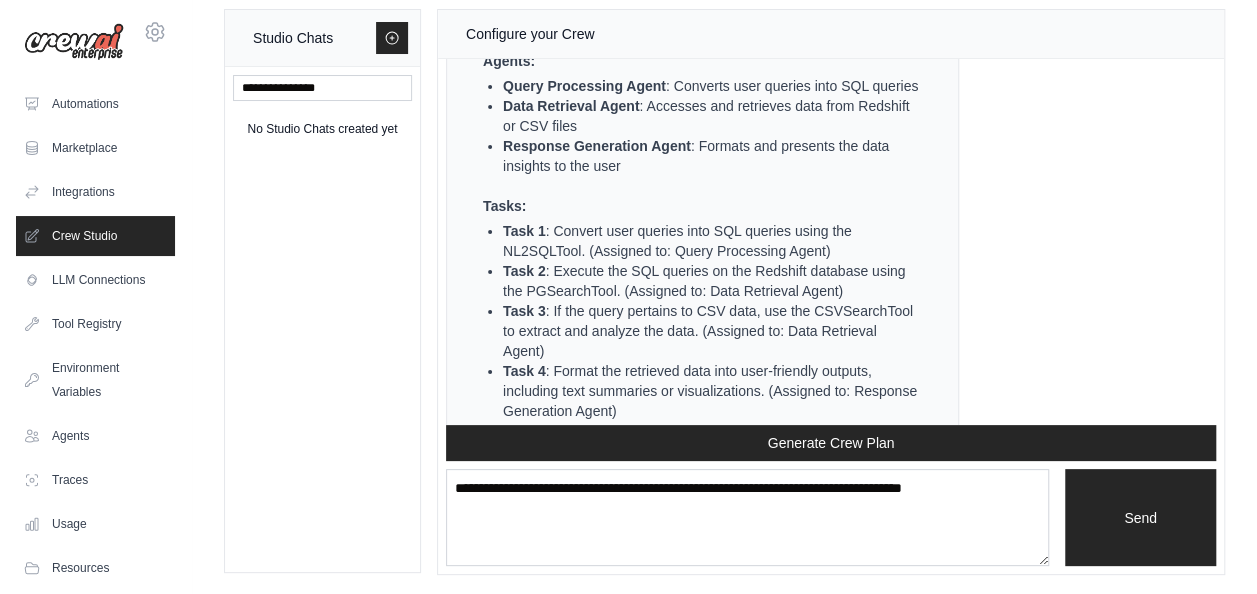 scroll, scrollTop: 1435, scrollLeft: 0, axis: vertical 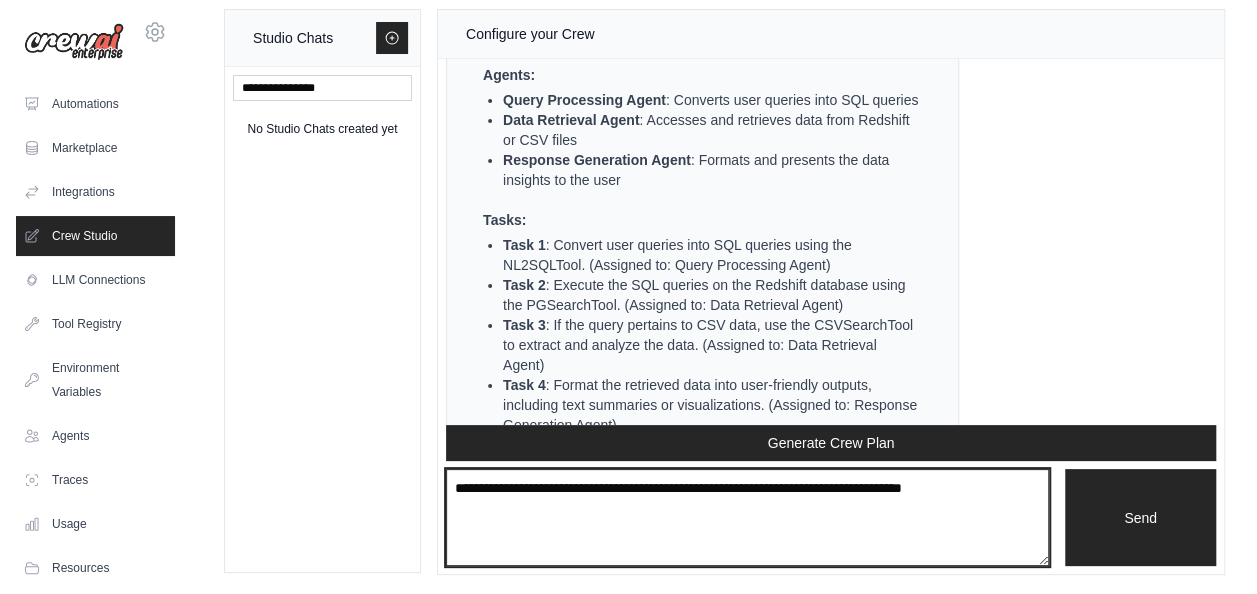 click at bounding box center (747, 517) 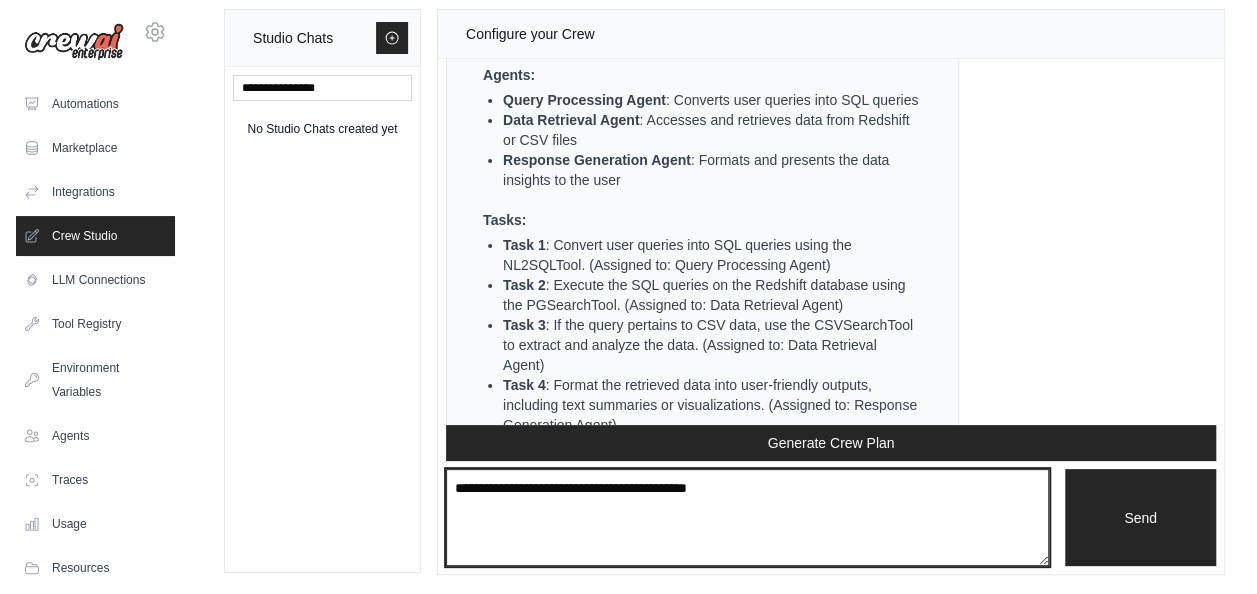 type on "**********" 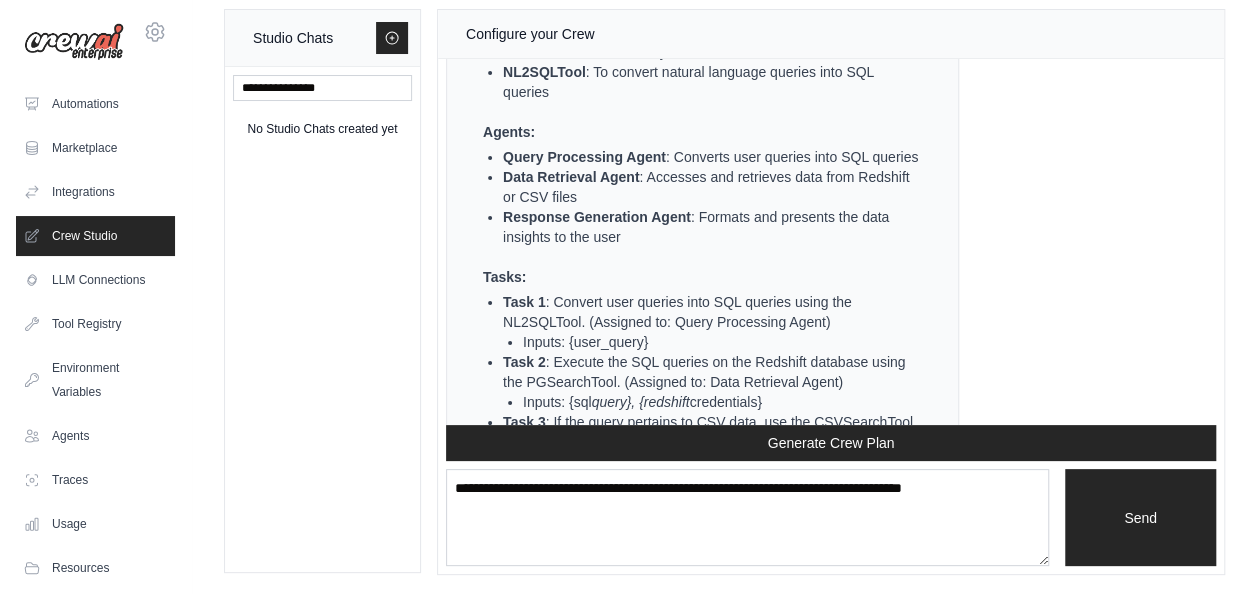 scroll, scrollTop: 2476, scrollLeft: 0, axis: vertical 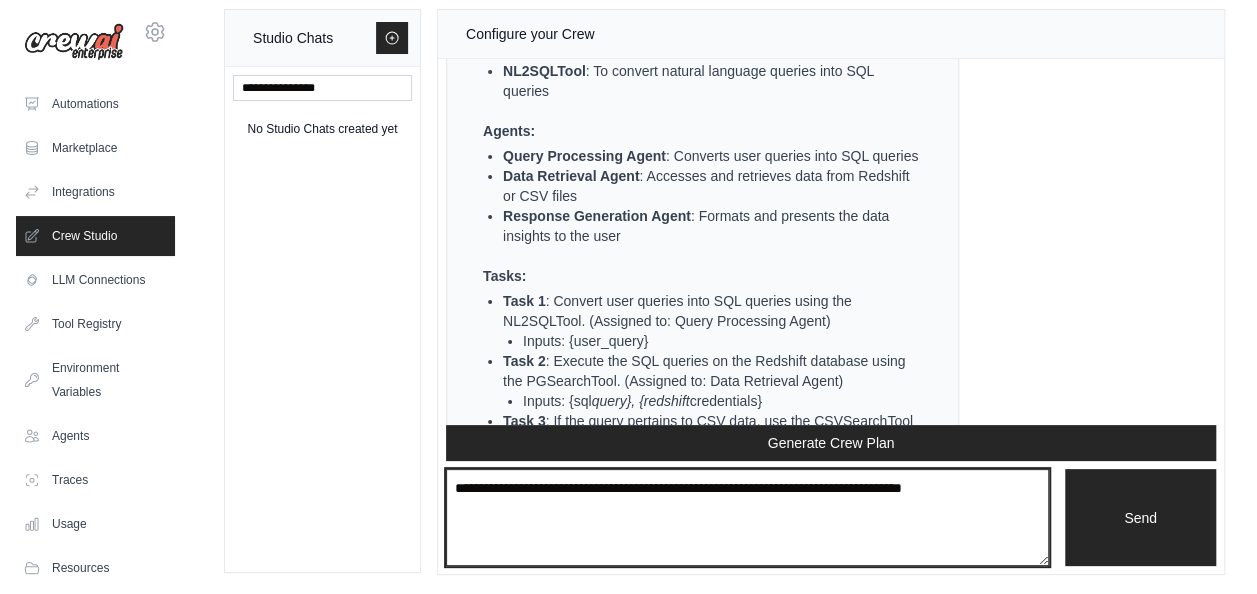 click at bounding box center [747, 517] 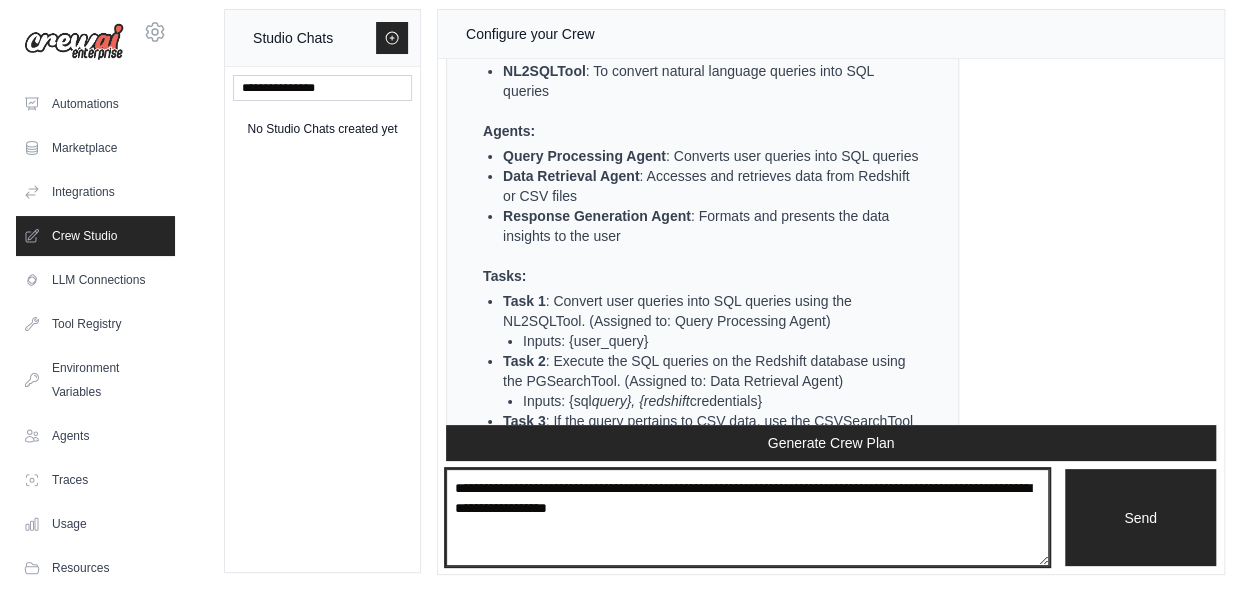 type on "**********" 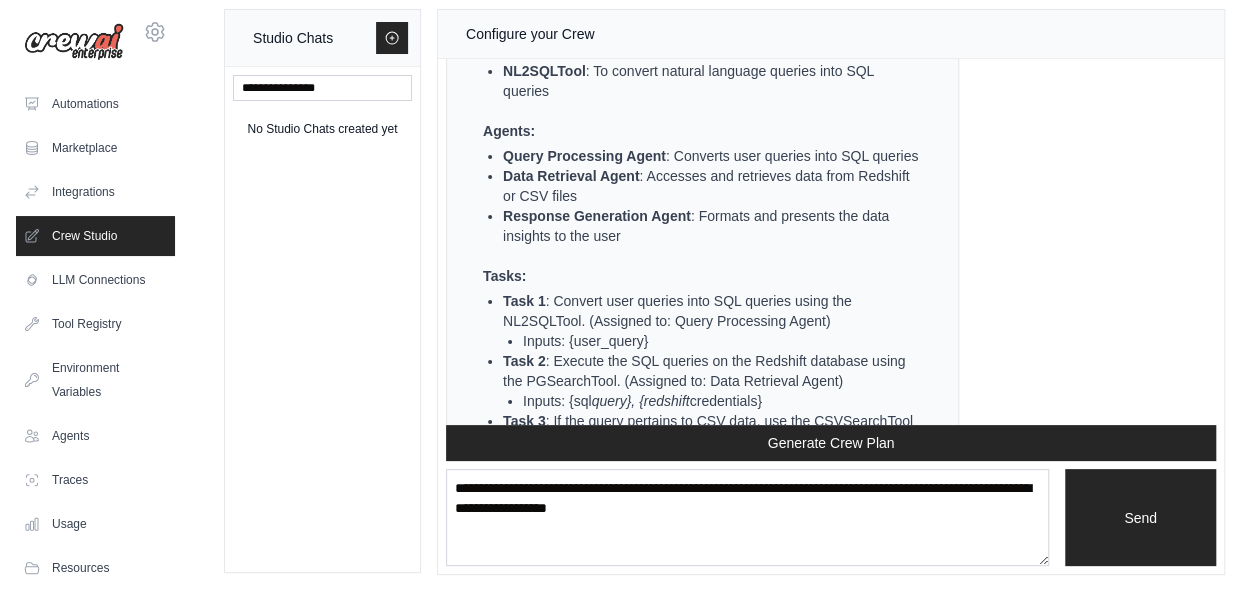 type 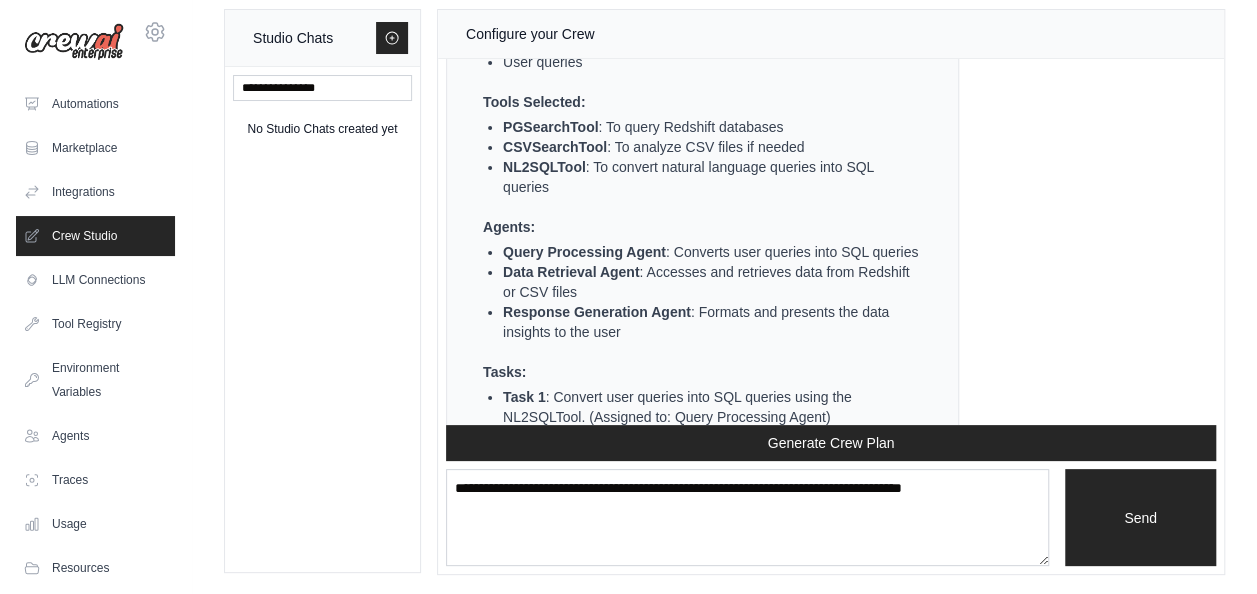 scroll, scrollTop: 2379, scrollLeft: 0, axis: vertical 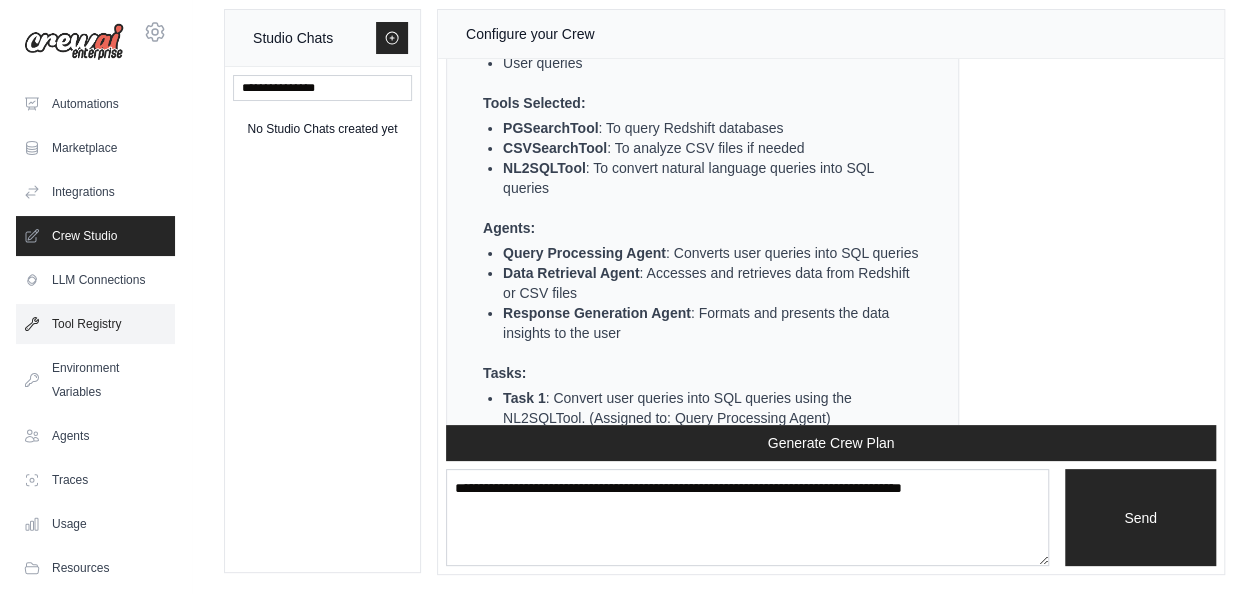 click on "Tool Registry" at bounding box center [95, 324] 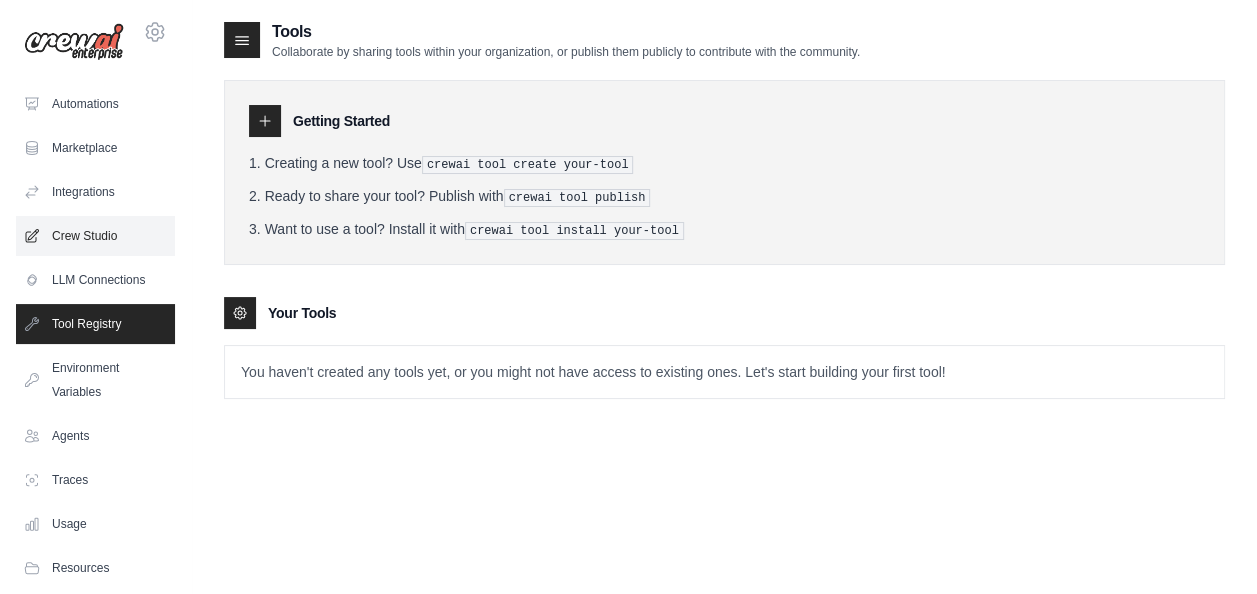 click on "Crew Studio" at bounding box center (95, 236) 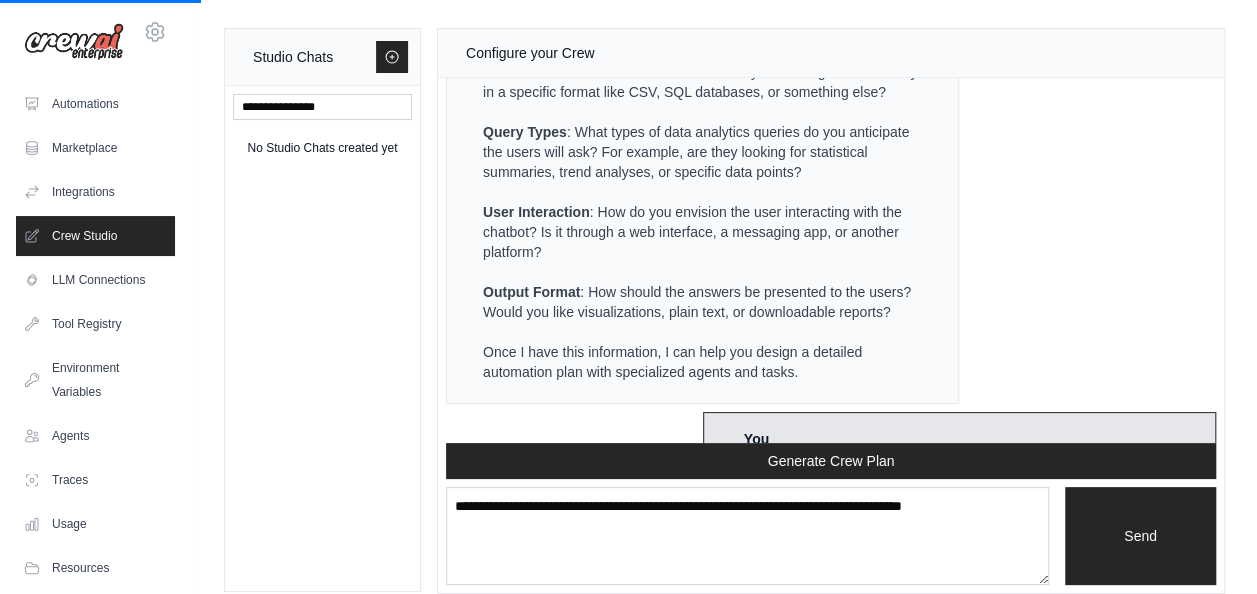 scroll, scrollTop: 467, scrollLeft: 0, axis: vertical 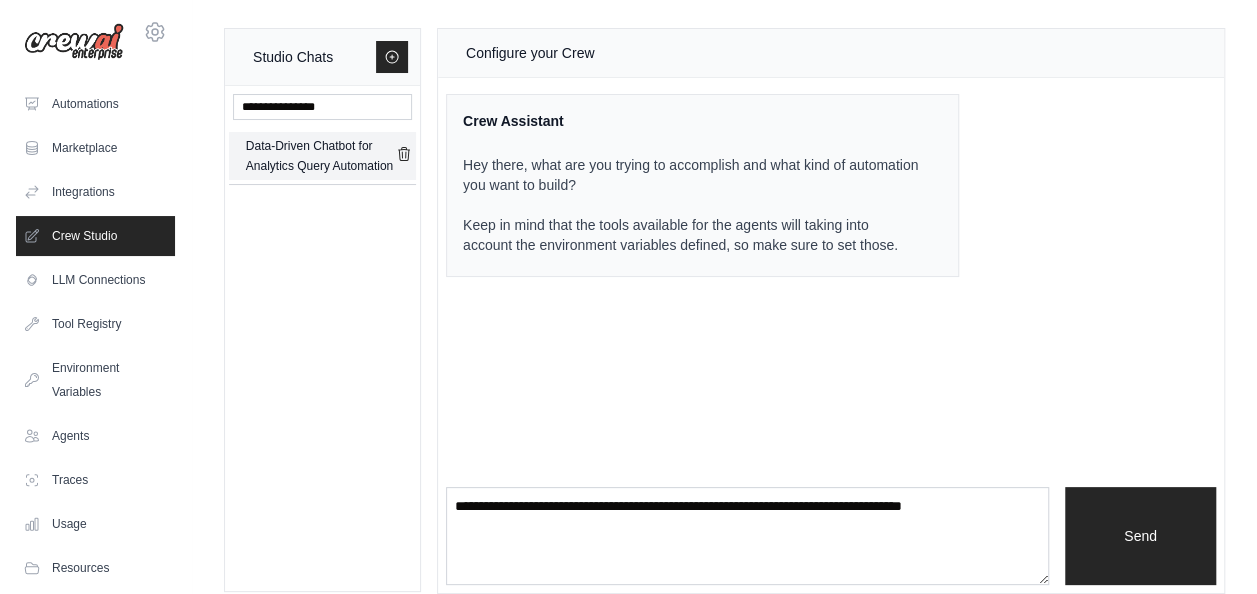 click on "Data-Driven Chatbot for Analytics Query Automation" at bounding box center (321, 156) 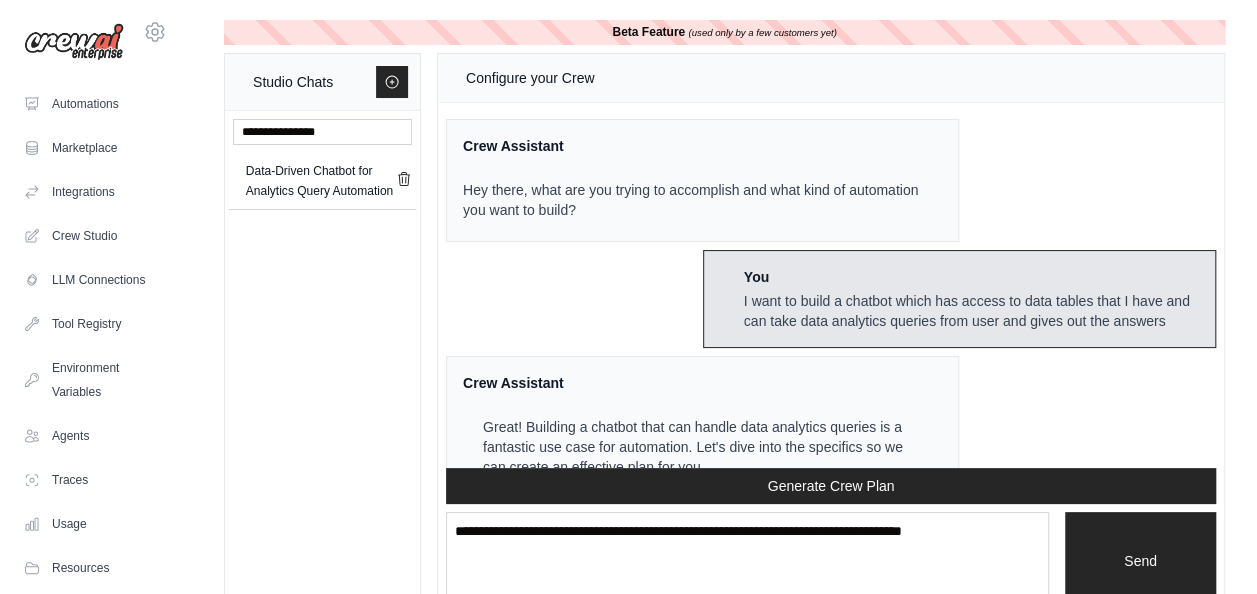 scroll, scrollTop: 4171, scrollLeft: 0, axis: vertical 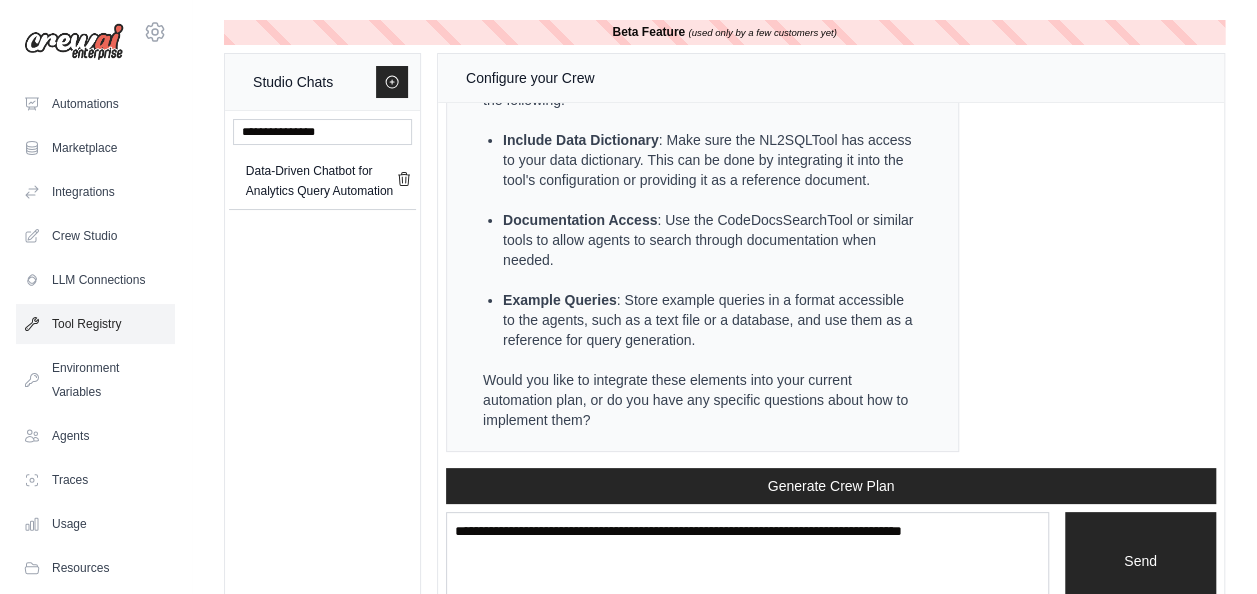 click on "Tool Registry" at bounding box center [95, 324] 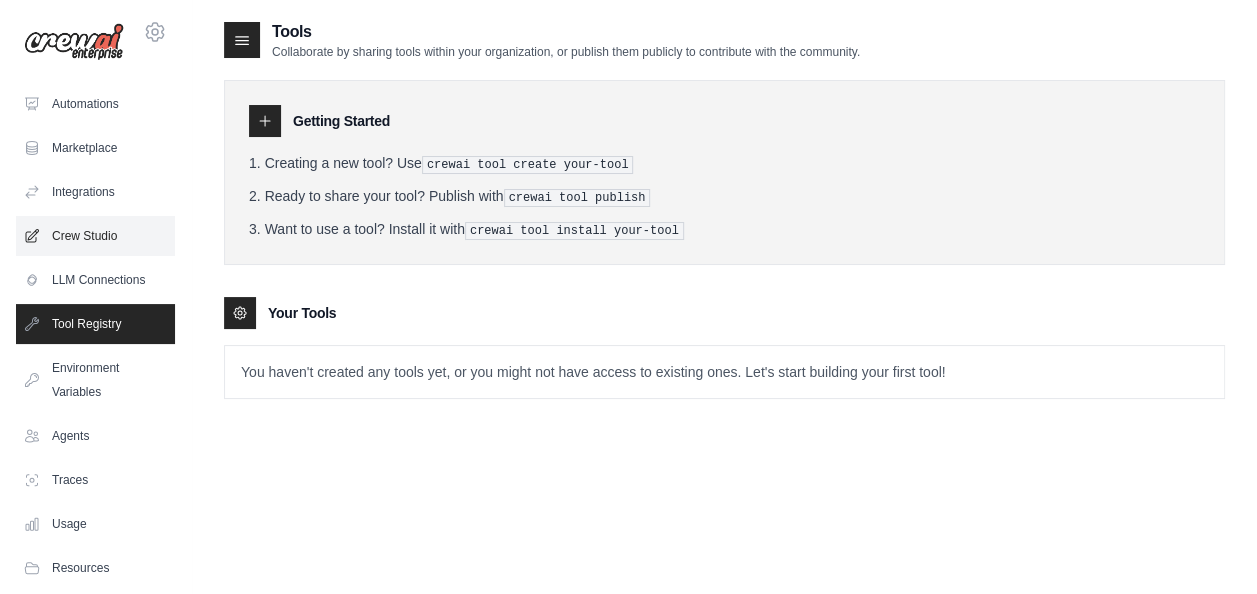 click on "Crew Studio" at bounding box center [95, 236] 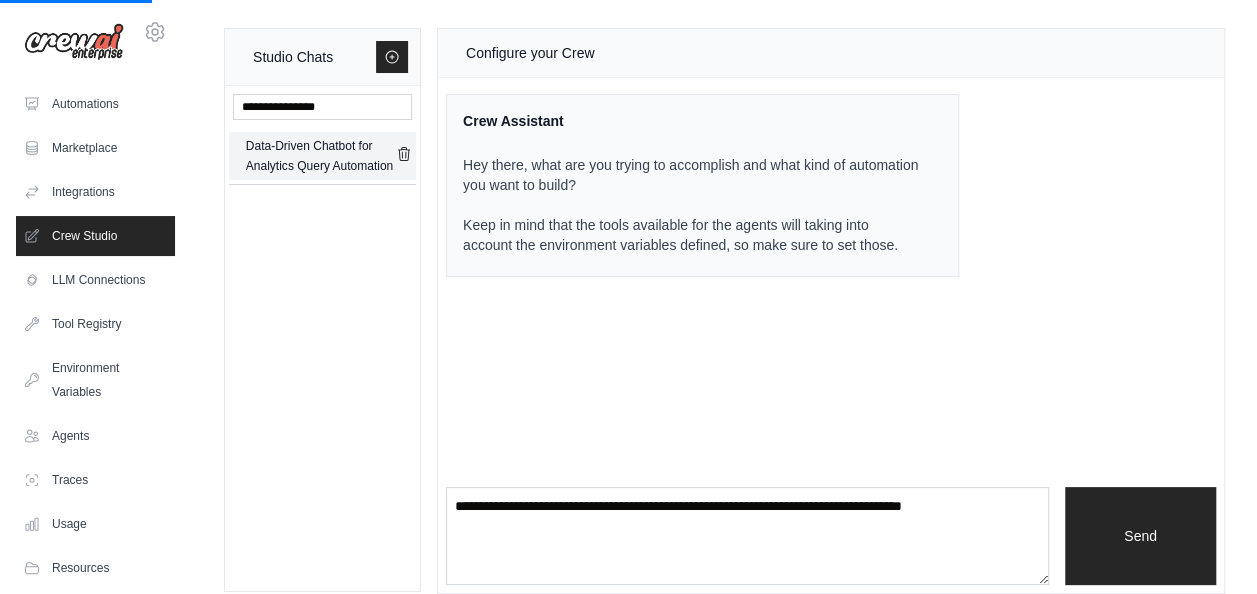 click on "Data-Driven Chatbot for Analytics Query Automation" at bounding box center (321, 156) 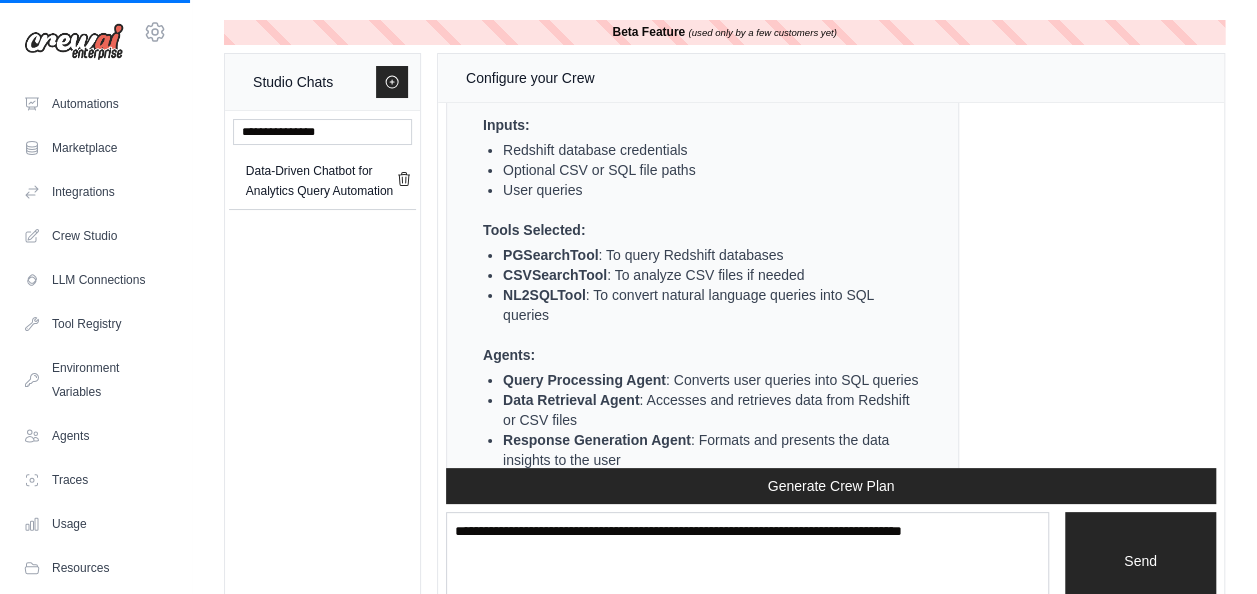 scroll, scrollTop: 1187, scrollLeft: 0, axis: vertical 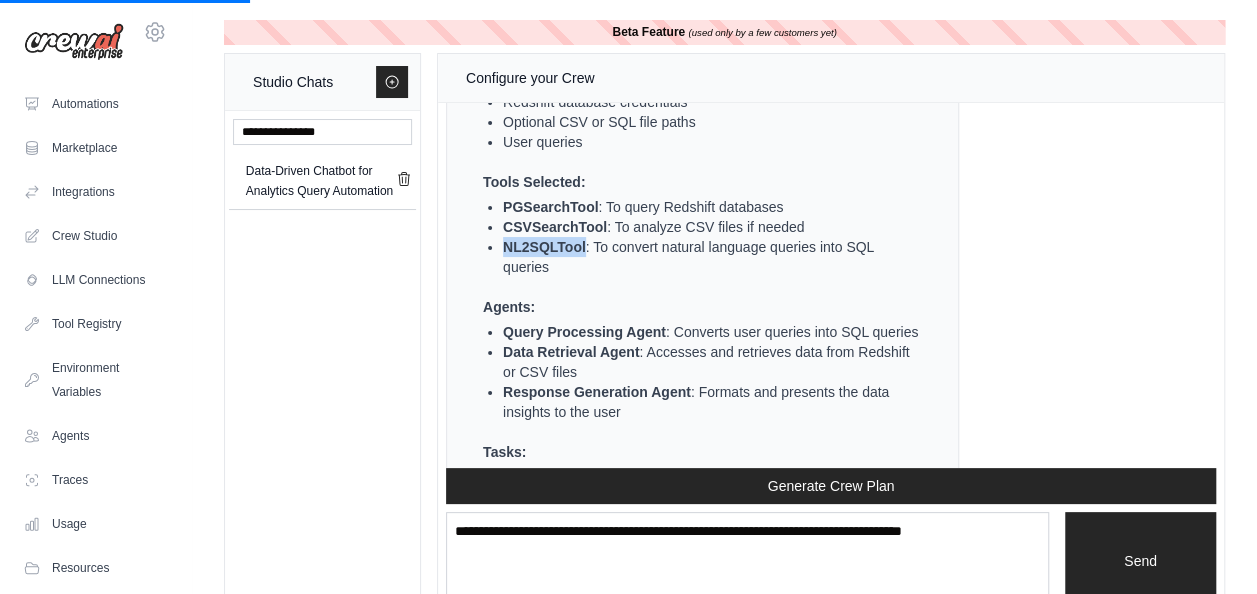 drag, startPoint x: 584, startPoint y: 279, endPoint x: 494, endPoint y: 288, distance: 90.44888 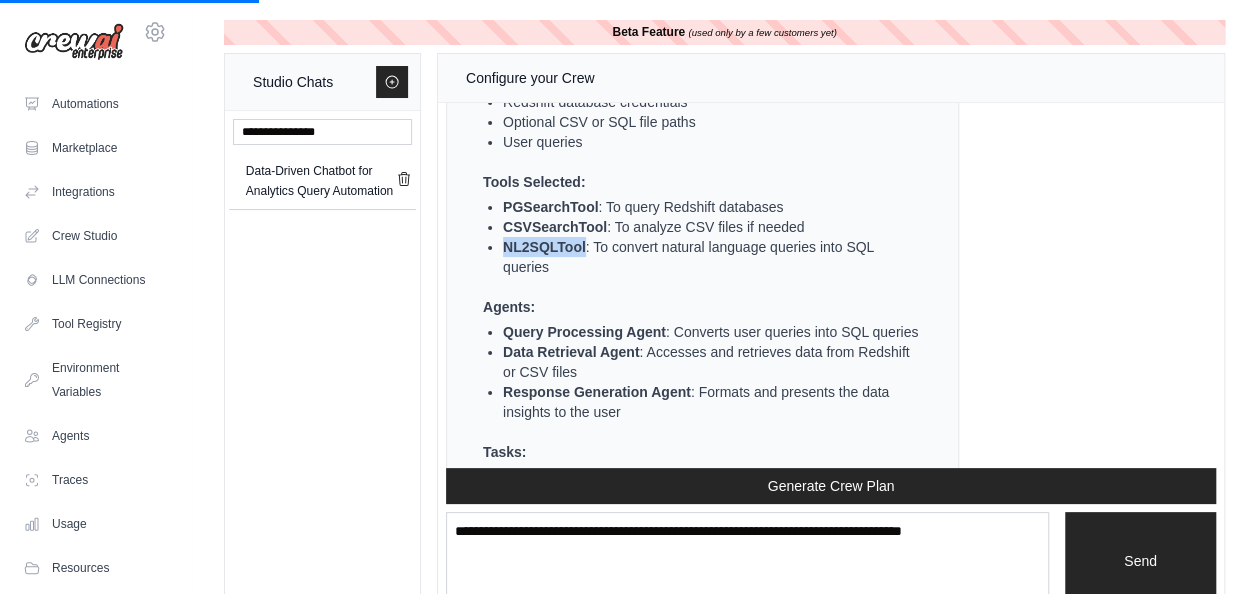 copy on "NL2SQLTool" 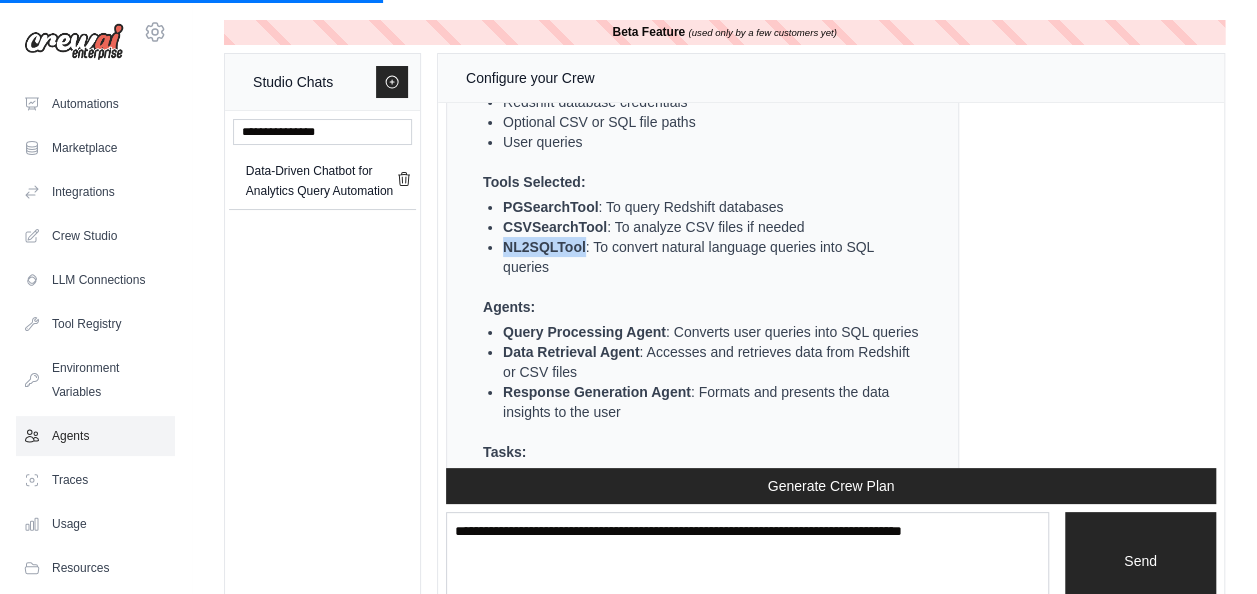 scroll, scrollTop: 123, scrollLeft: 0, axis: vertical 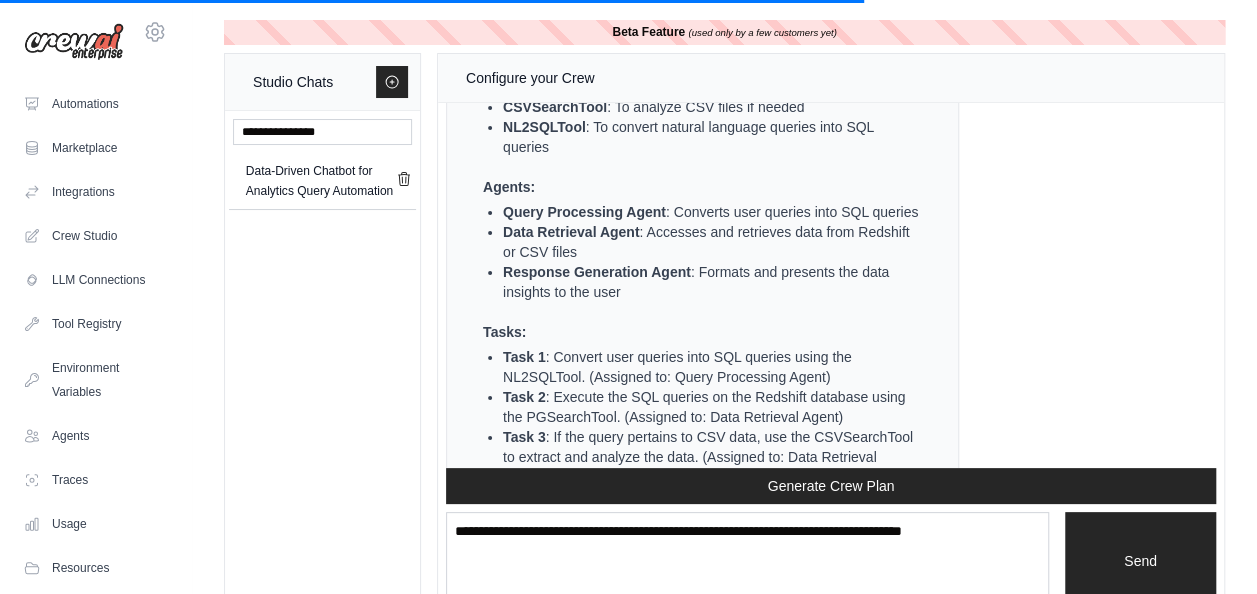 click on "Data Retrieval Agent" at bounding box center (571, 232) 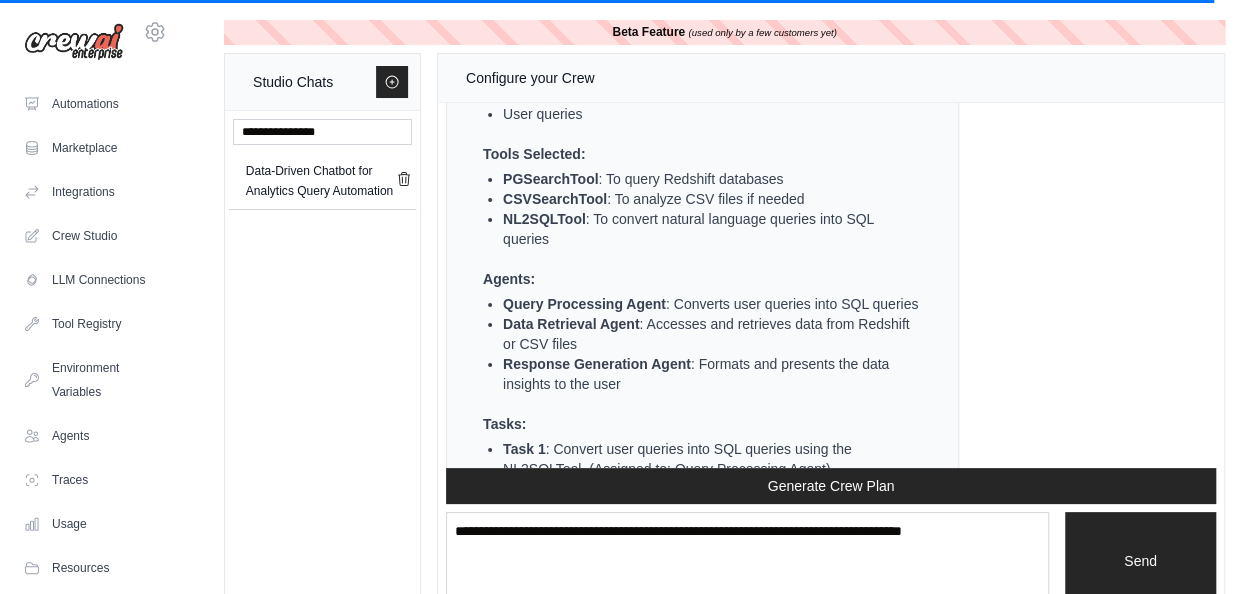 scroll, scrollTop: 1216, scrollLeft: 0, axis: vertical 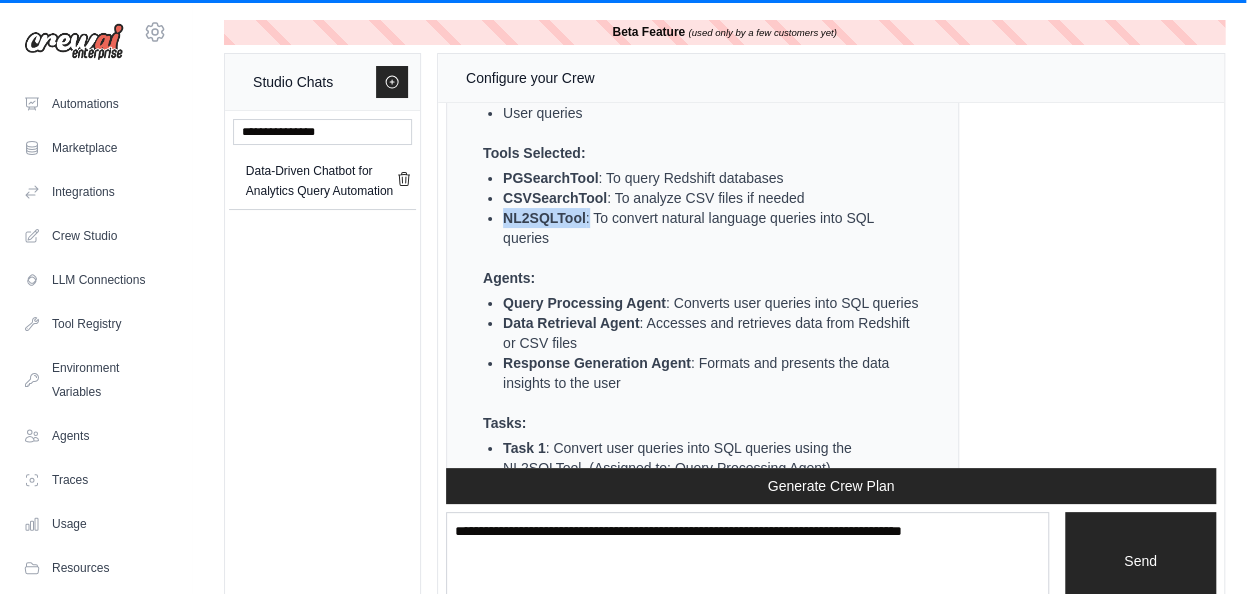 drag, startPoint x: 502, startPoint y: 254, endPoint x: 588, endPoint y: 246, distance: 86.37129 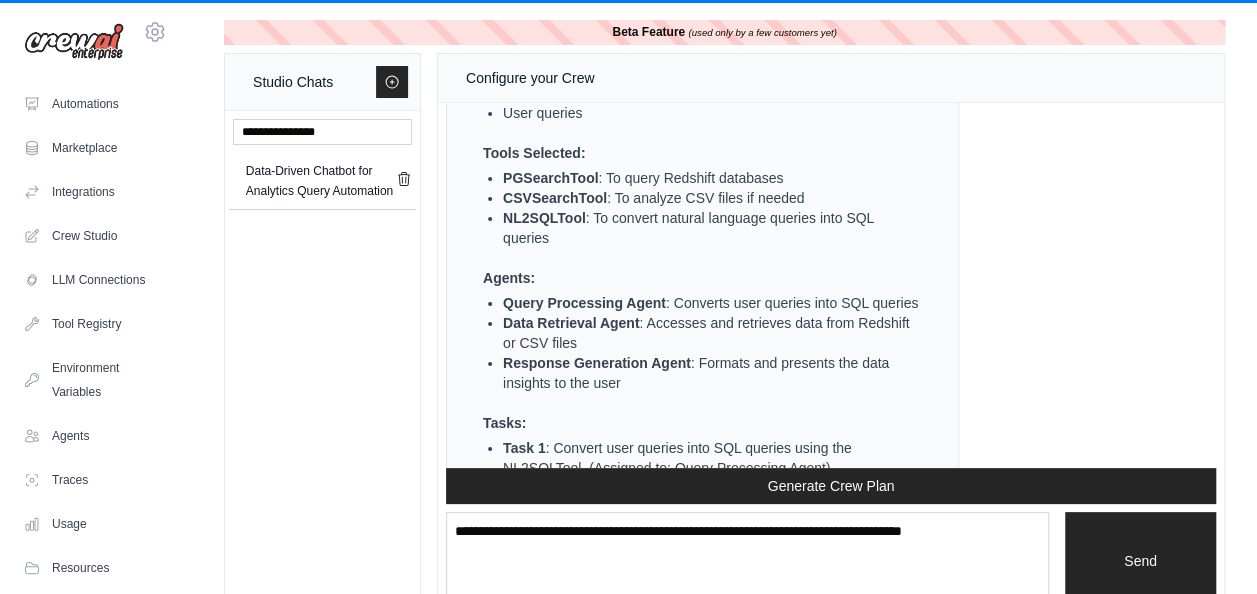 drag, startPoint x: 588, startPoint y: 246, endPoint x: 560, endPoint y: 268, distance: 35.608986 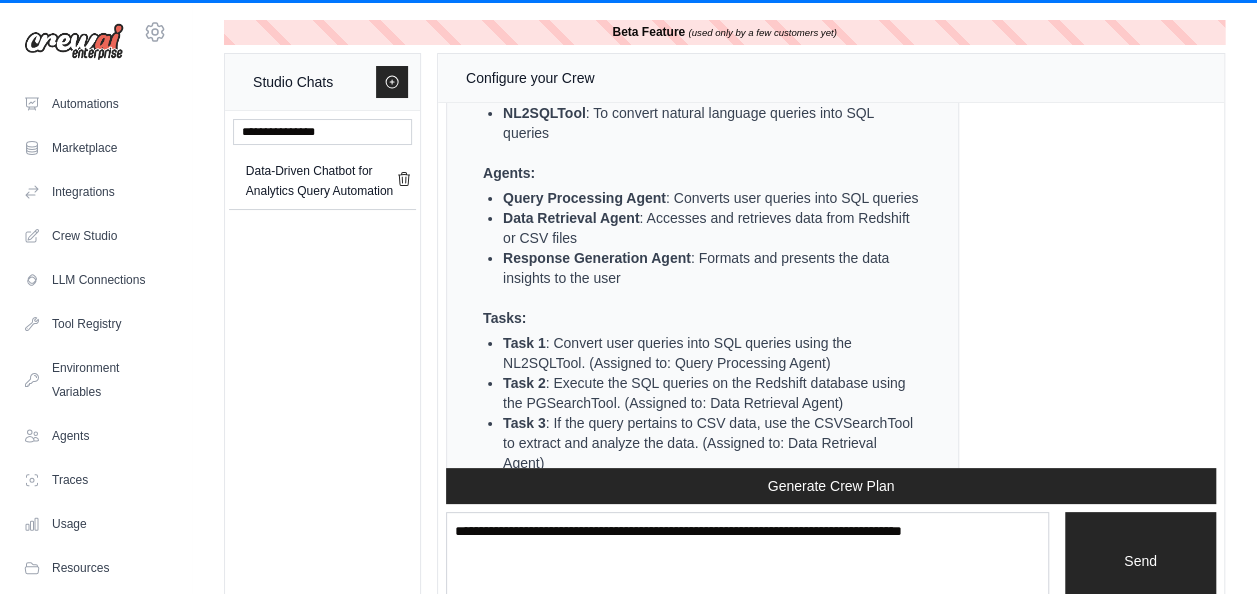 scroll, scrollTop: 1338, scrollLeft: 0, axis: vertical 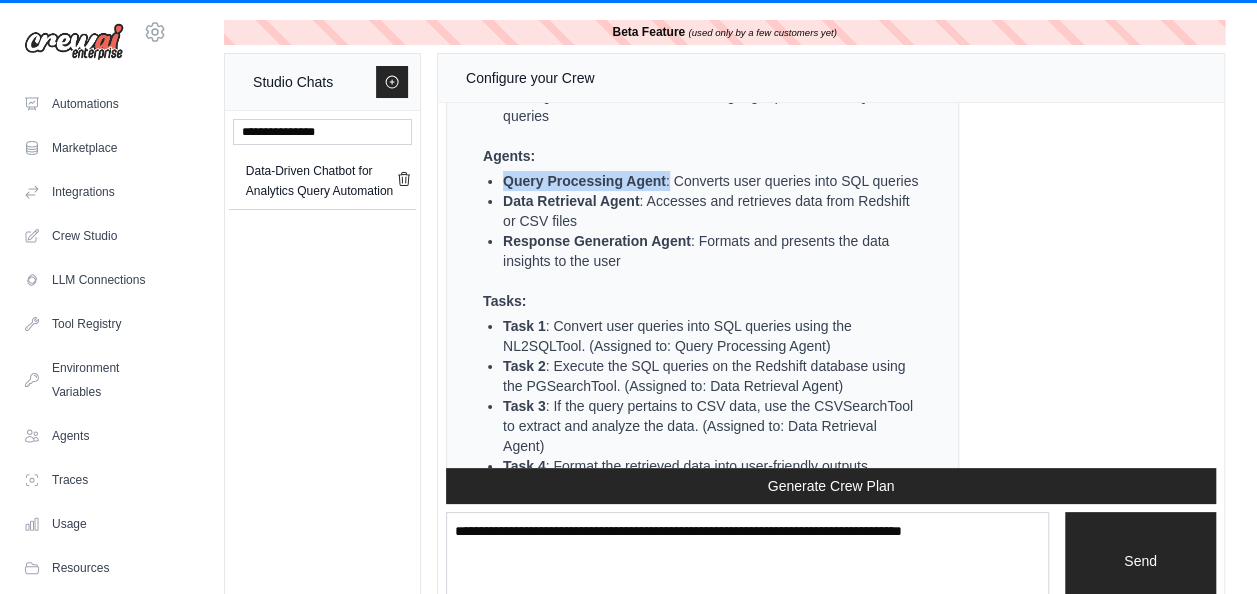 drag, startPoint x: 504, startPoint y: 214, endPoint x: 668, endPoint y: 223, distance: 164.24677 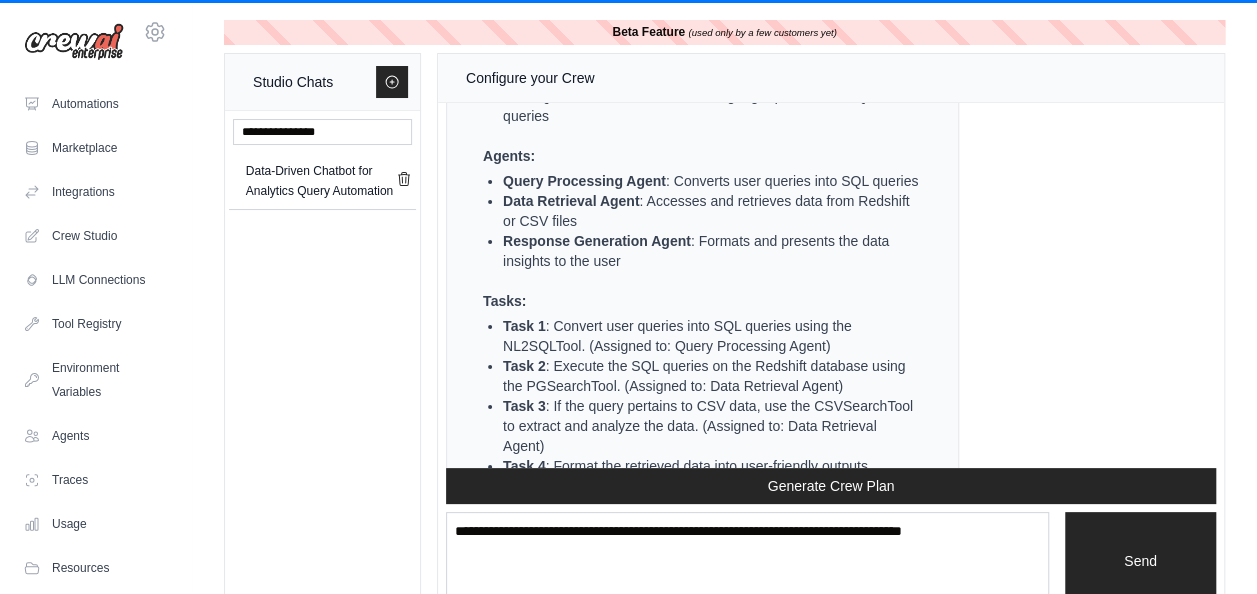 drag, startPoint x: 668, startPoint y: 223, endPoint x: 557, endPoint y: 146, distance: 135.09256 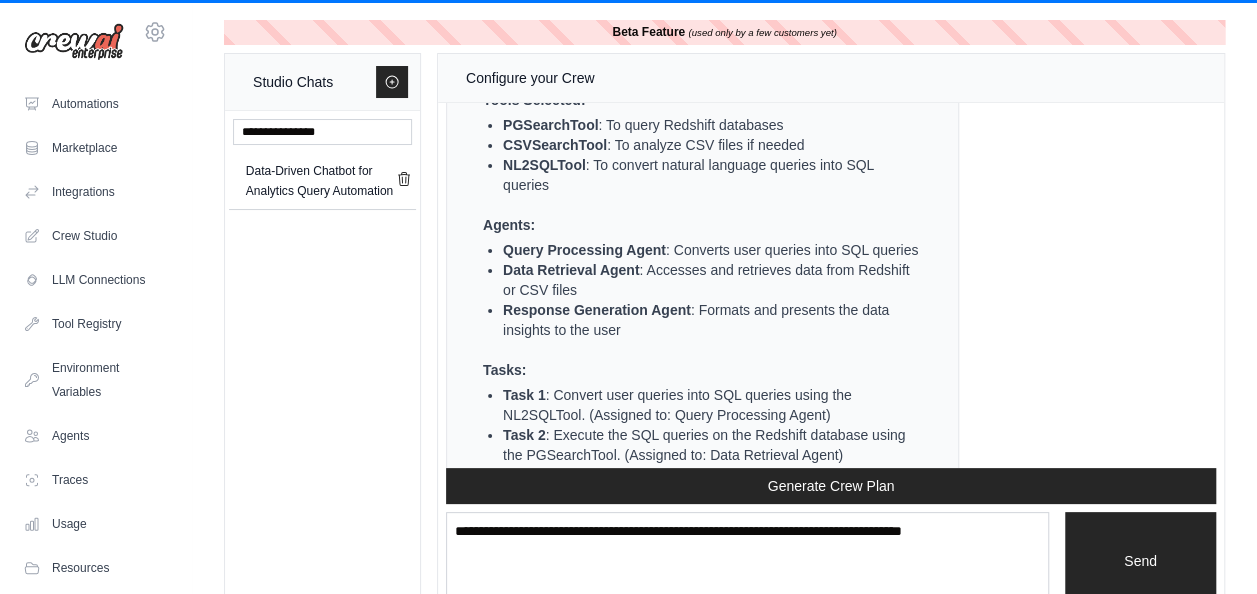 scroll, scrollTop: 1268, scrollLeft: 0, axis: vertical 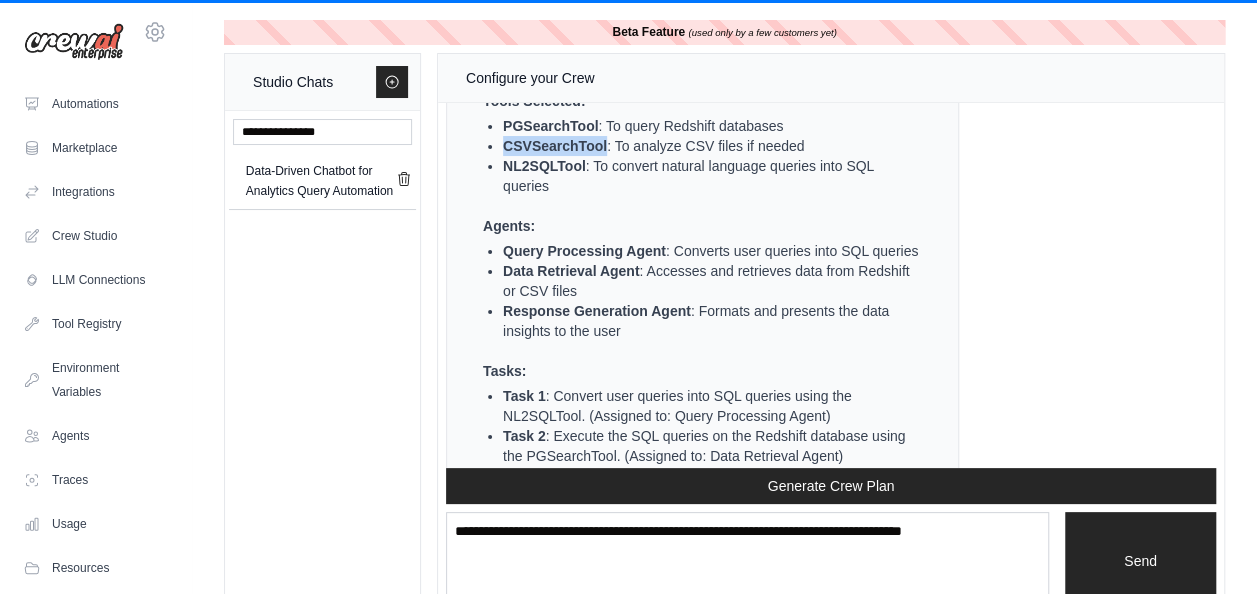 drag, startPoint x: 500, startPoint y: 178, endPoint x: 605, endPoint y: 176, distance: 105.01904 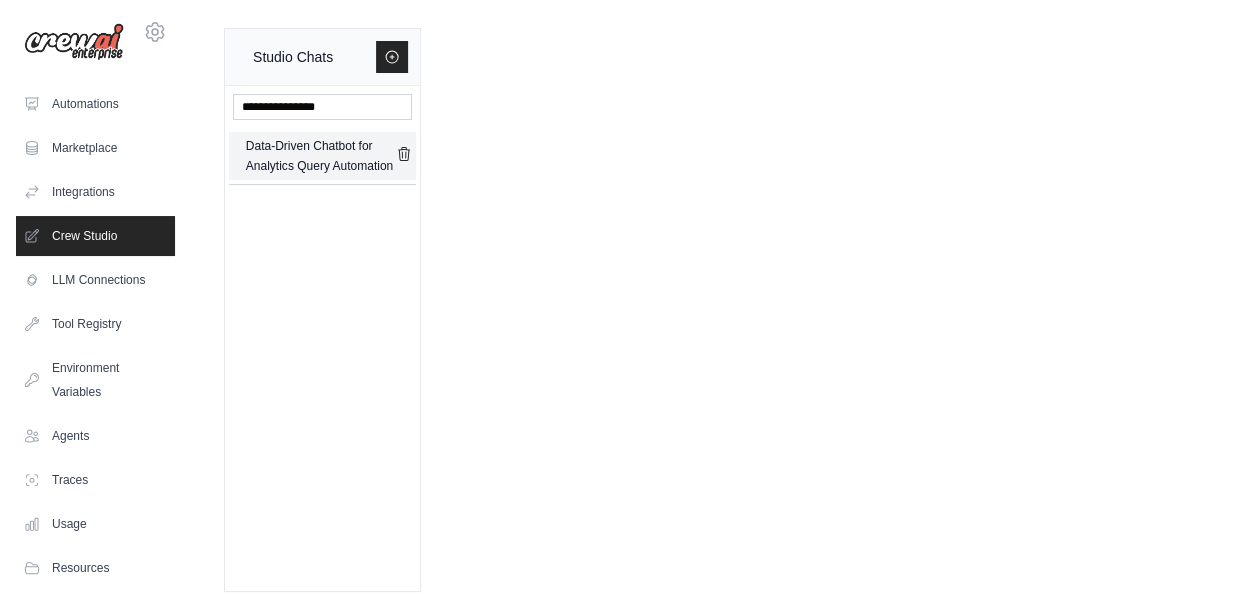 click on "Data-Driven Chatbot for Analytics Query Automation" at bounding box center [321, 156] 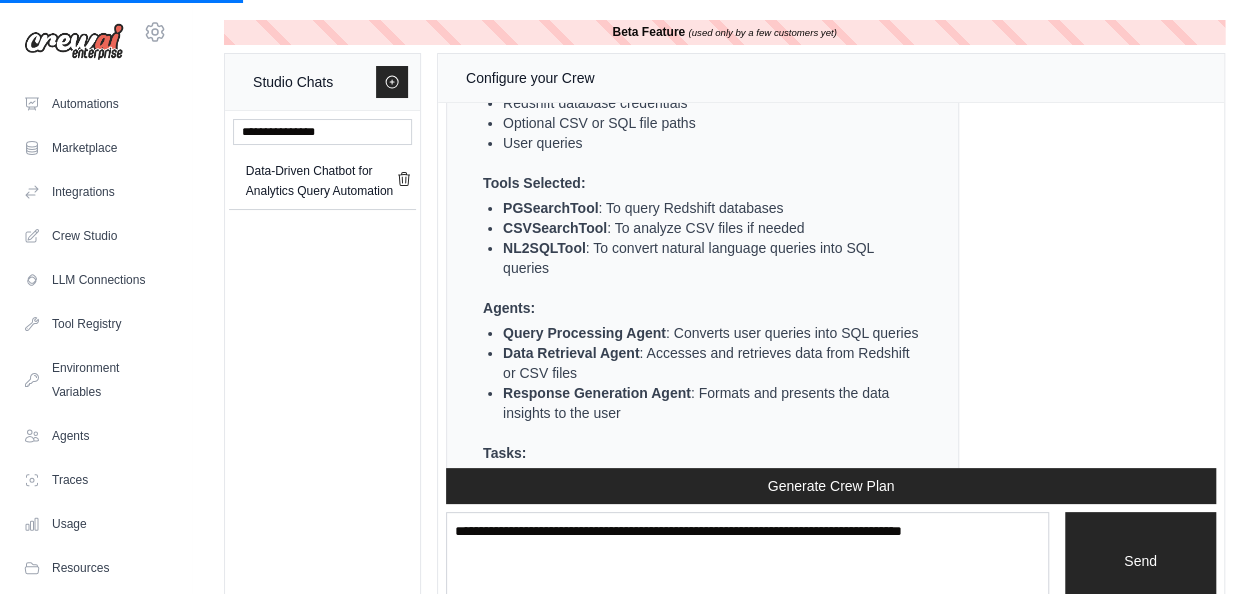 scroll, scrollTop: 1326, scrollLeft: 0, axis: vertical 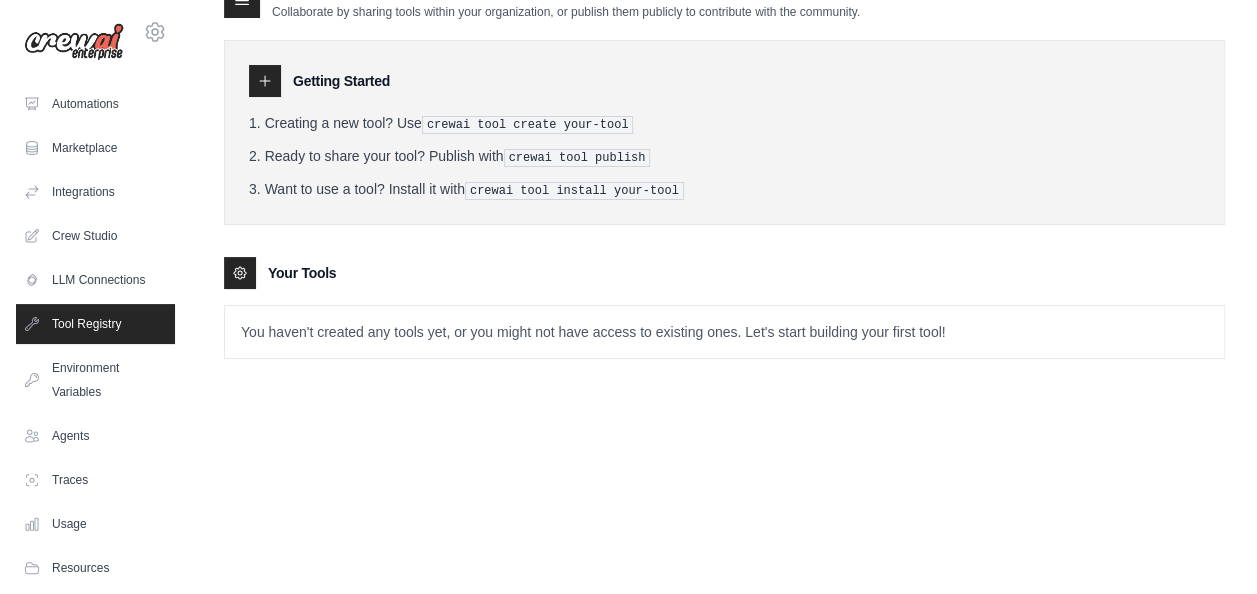 click on "You haven't created any tools yet, or you might not have access to
existing ones. Let's start building your first tool!" at bounding box center (724, 332) 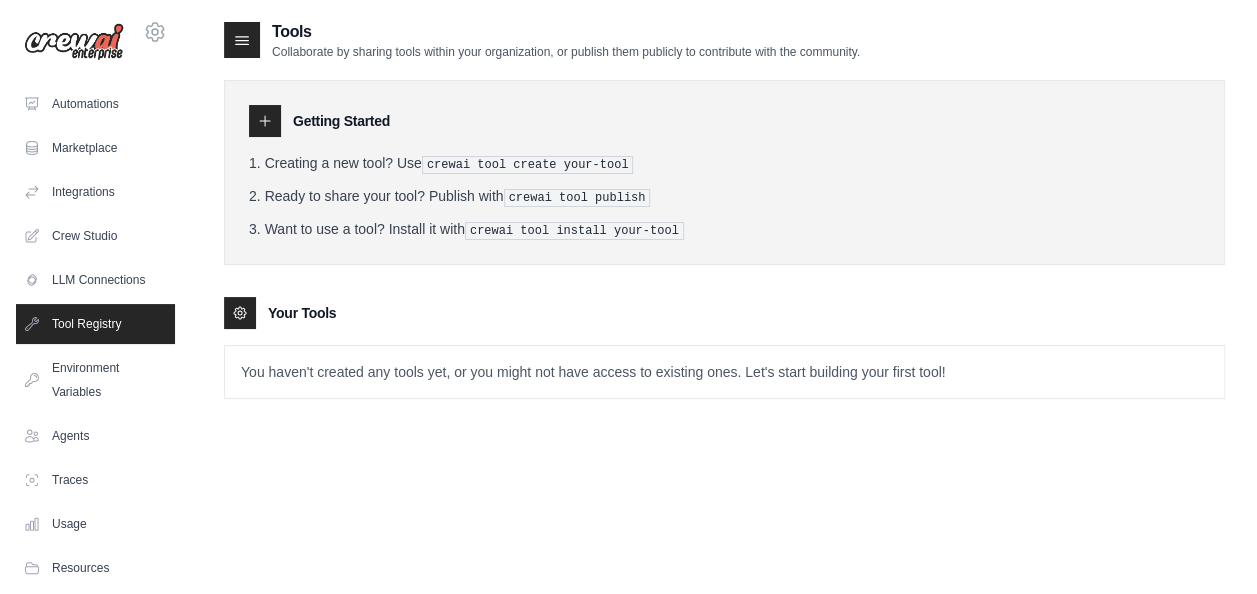 click 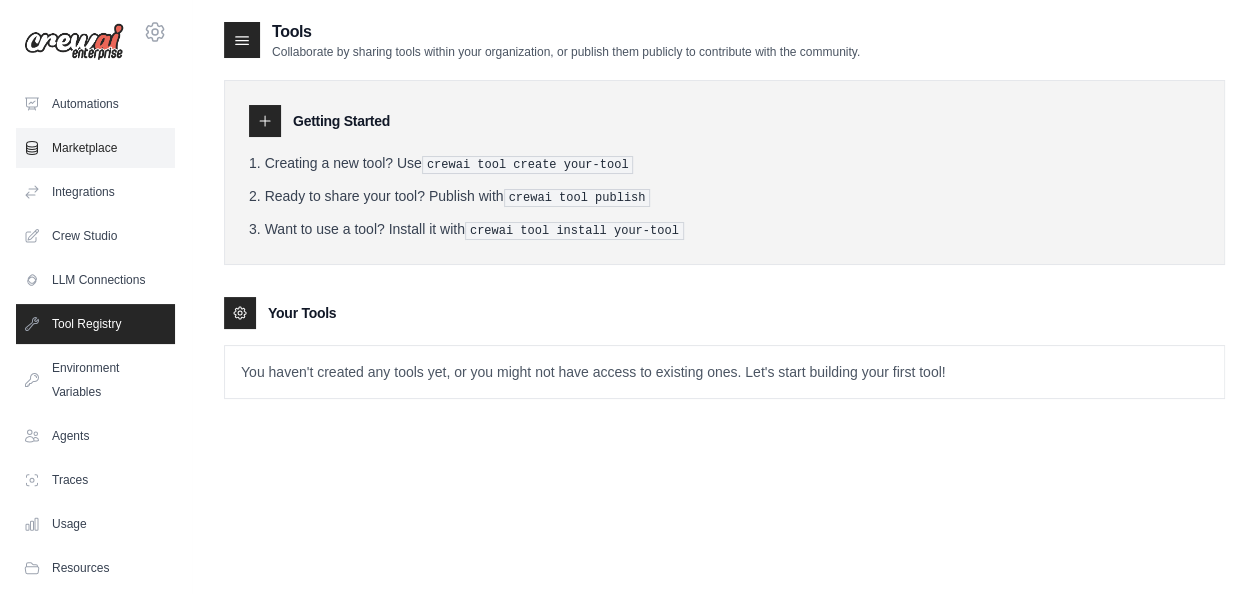 click on "Marketplace" at bounding box center [95, 148] 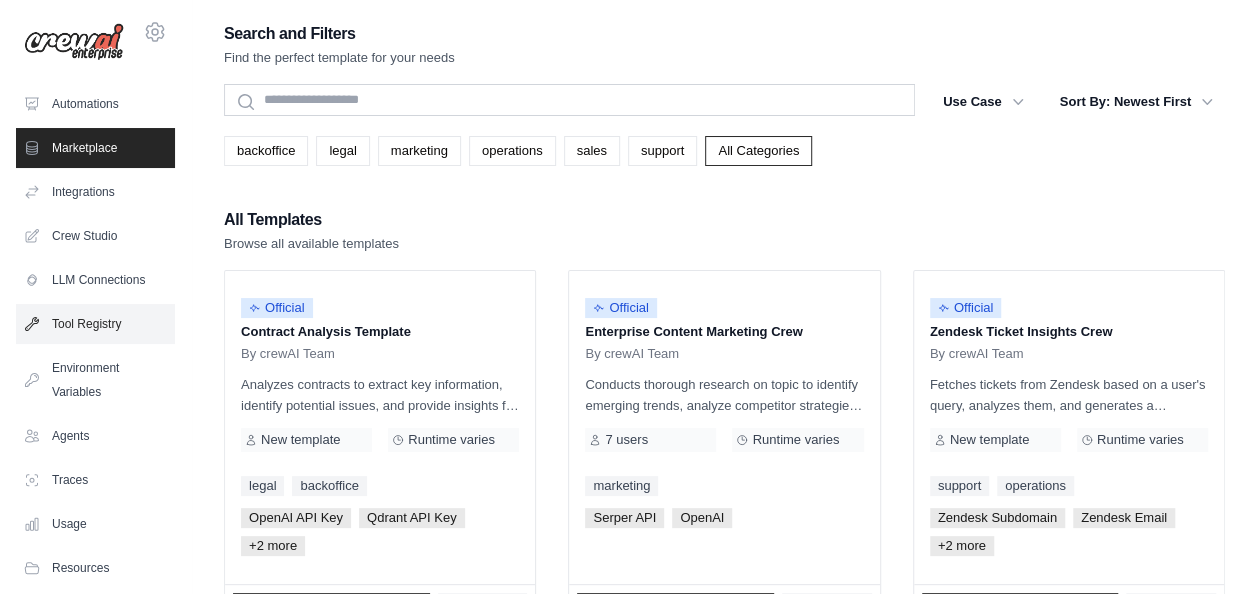 click on "Tool Registry" at bounding box center [95, 324] 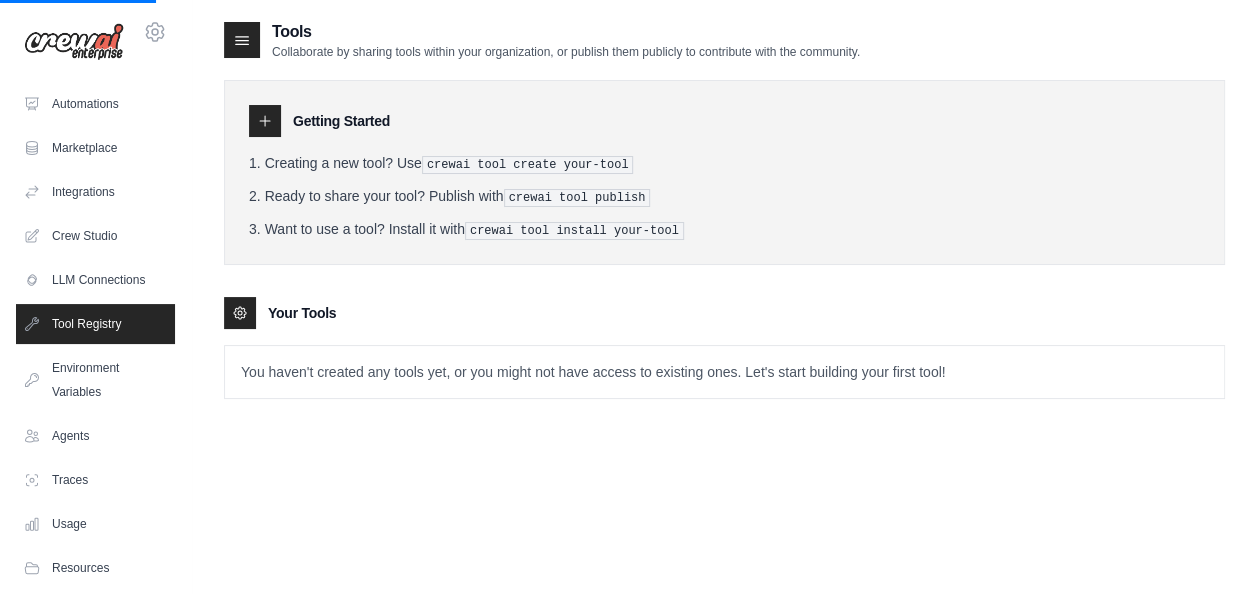 click on "You haven't created any tools yet, or you might not have access to
existing ones. Let's start building your first tool!" at bounding box center (724, 372) 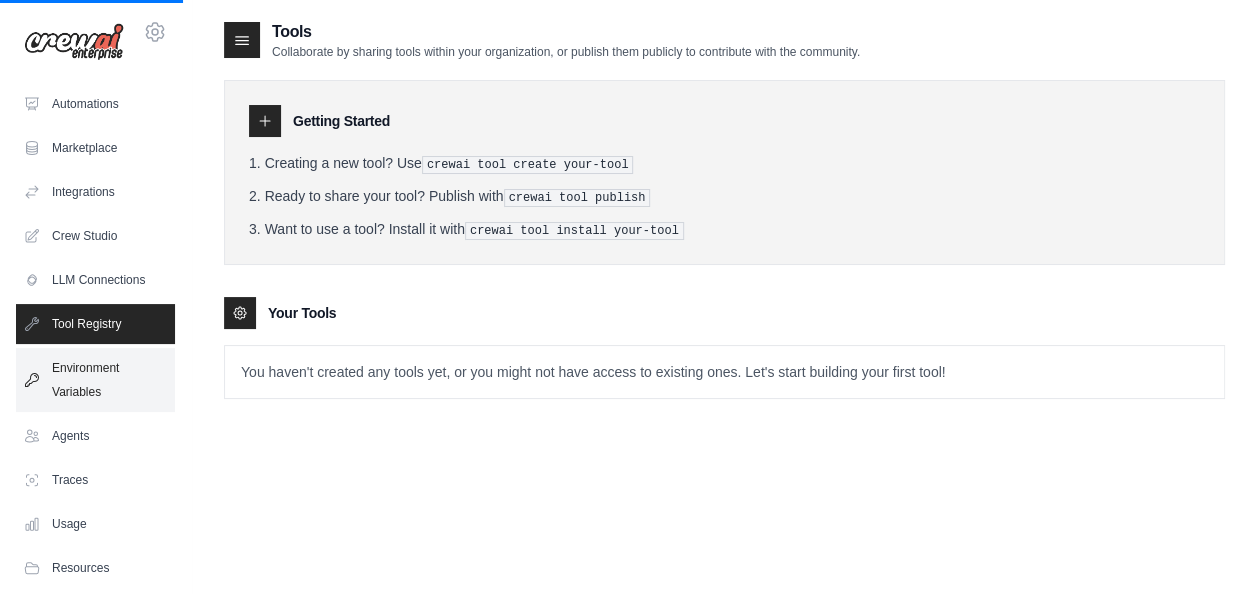 click on "Environment Variables" at bounding box center (95, 380) 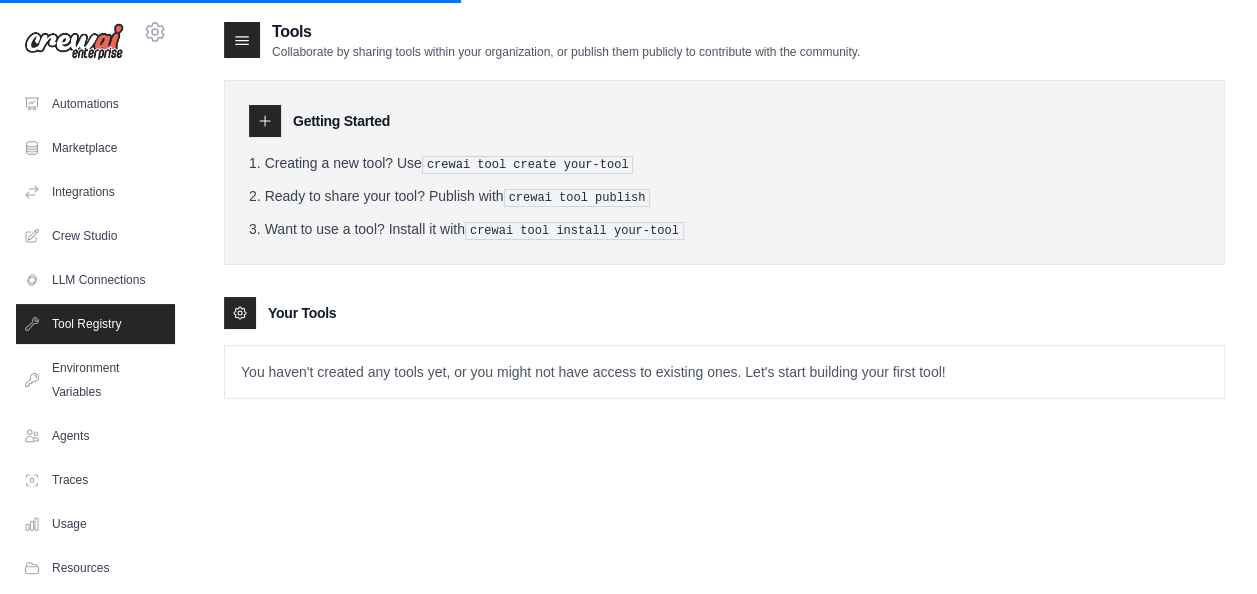 click on "Tool Registry" at bounding box center [95, 324] 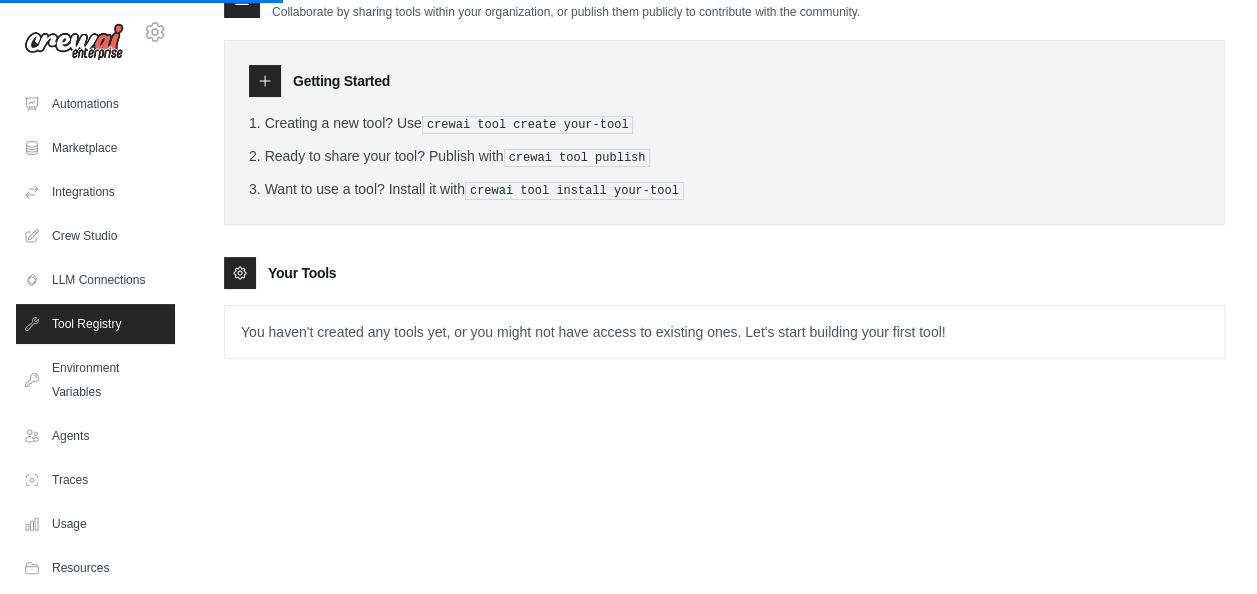 scroll, scrollTop: 0, scrollLeft: 0, axis: both 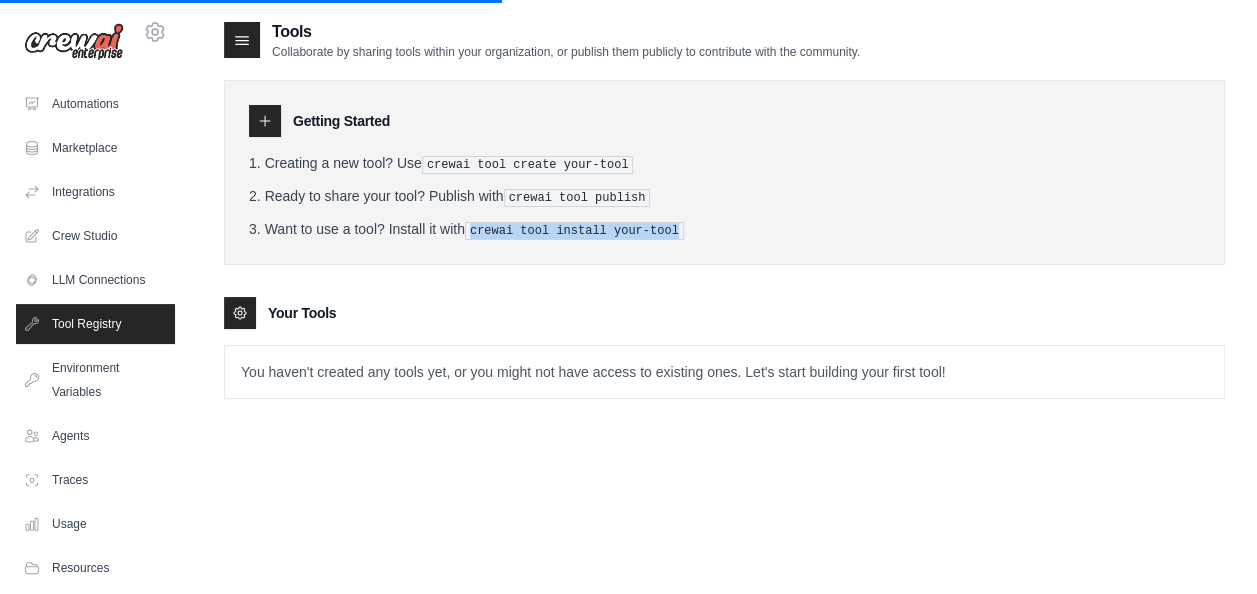 drag, startPoint x: 474, startPoint y: 229, endPoint x: 669, endPoint y: 232, distance: 195.02307 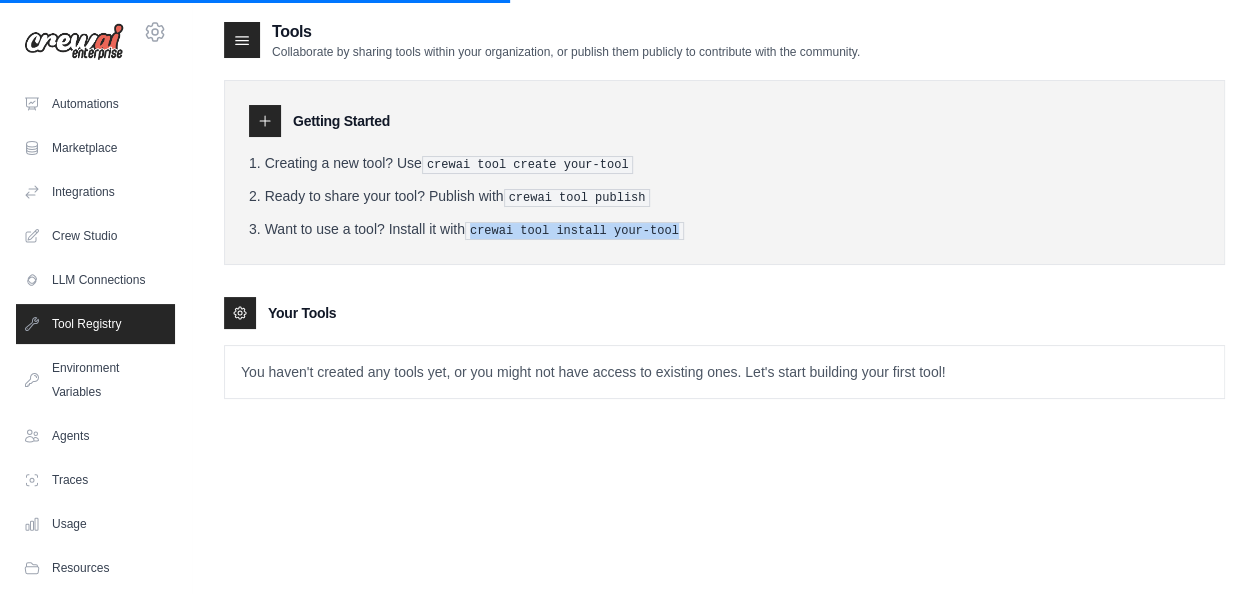 copy on "crewai tool install your-tool" 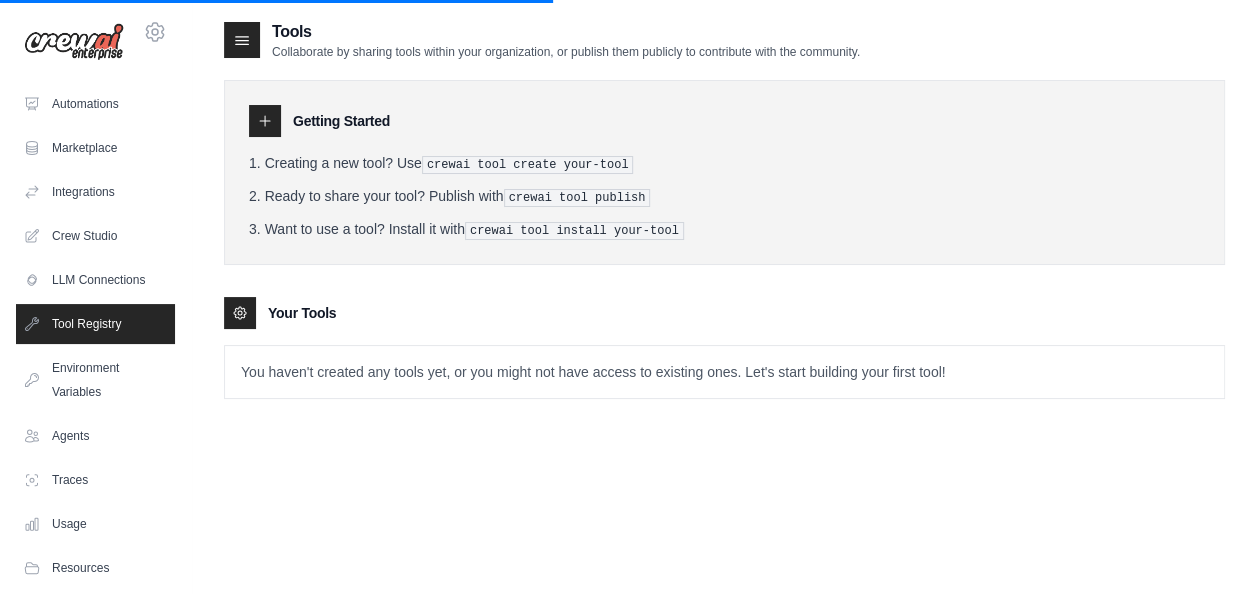 click on "You haven't created any tools yet, or you might not have access to
existing ones. Let's start building your first tool!" at bounding box center [724, 372] 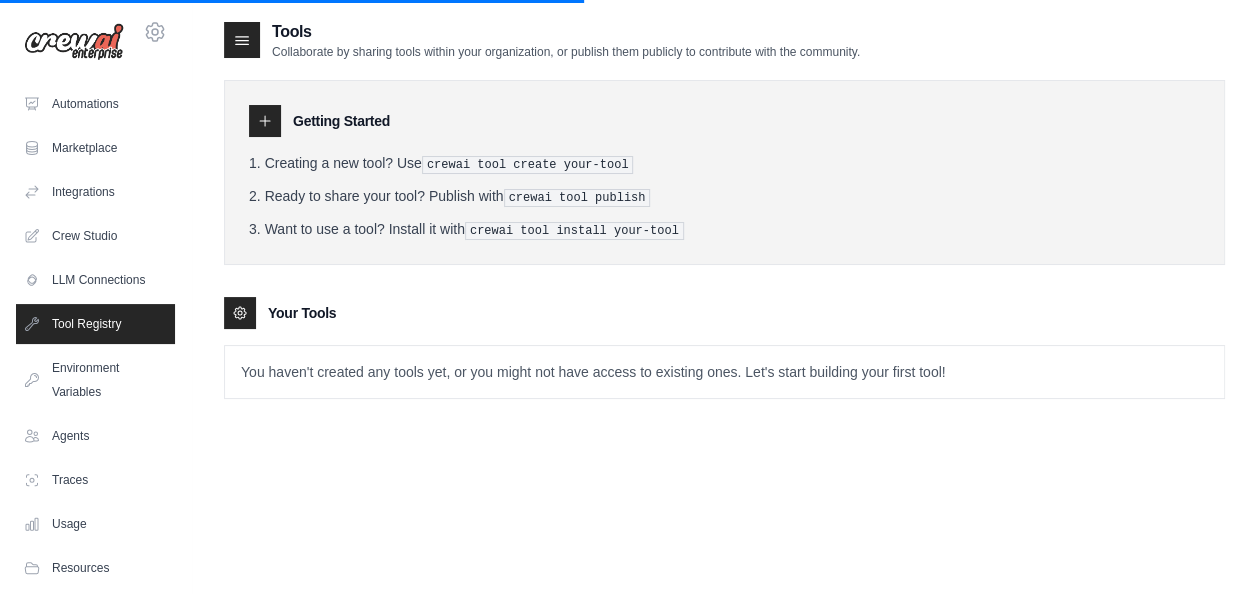 click on "You haven't created any tools yet, or you might not have access to
existing ones. Let's start building your first tool!" at bounding box center [724, 372] 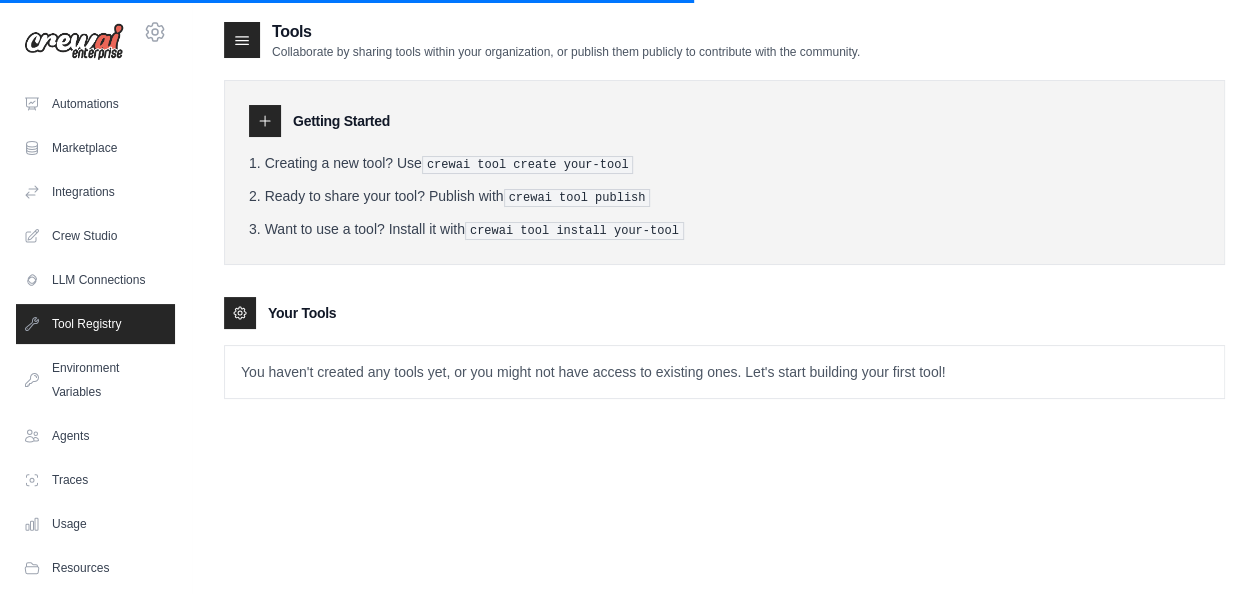 click 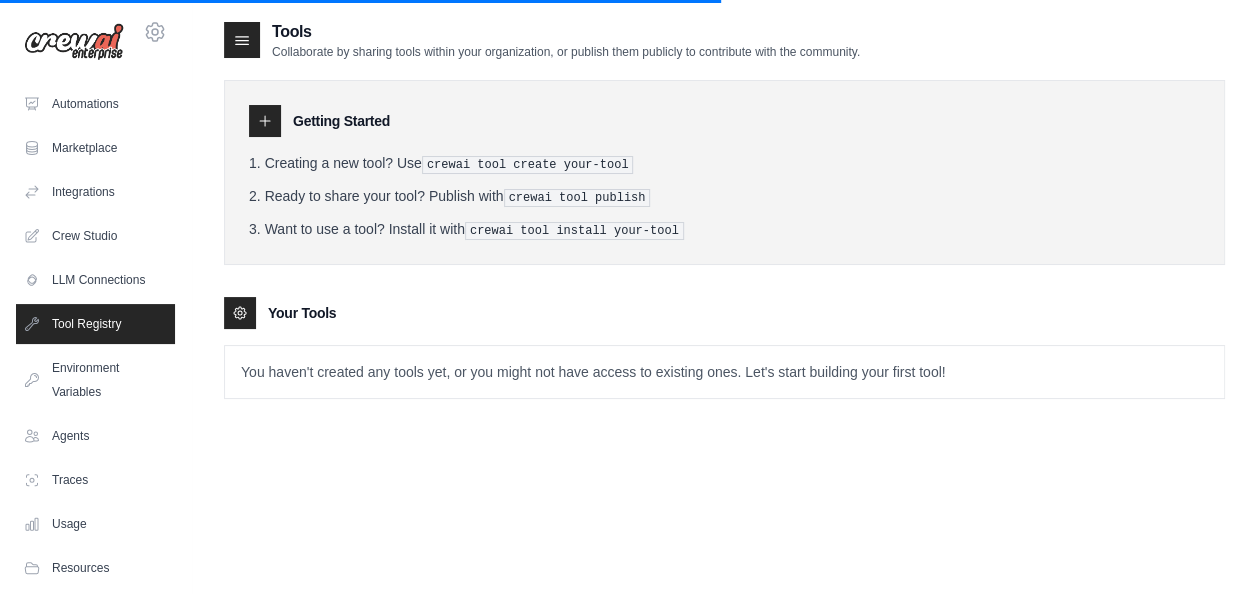 click 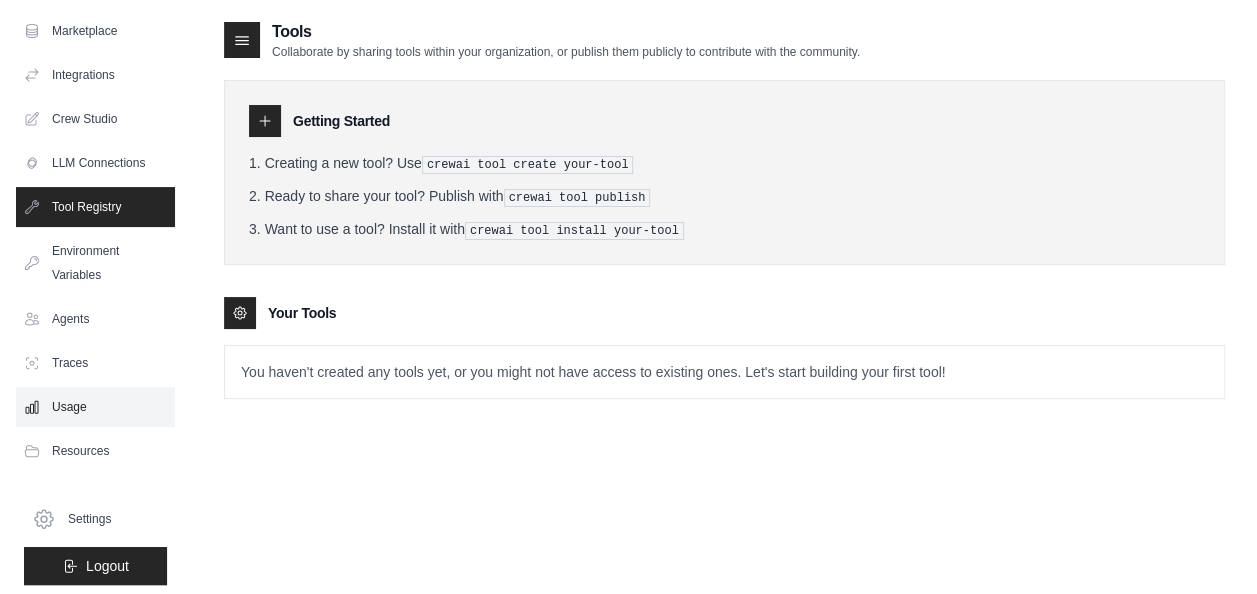 scroll, scrollTop: 123, scrollLeft: 0, axis: vertical 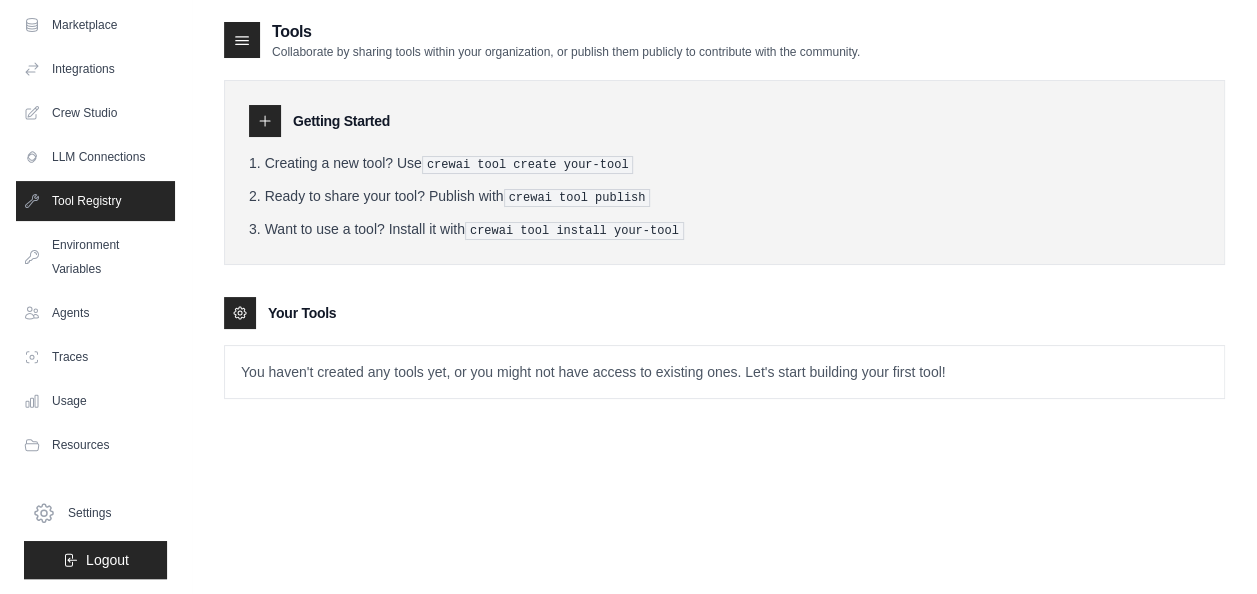 click on "You haven't created any tools yet, or you might not have access to
existing ones. Let's start building your first tool!" at bounding box center [724, 372] 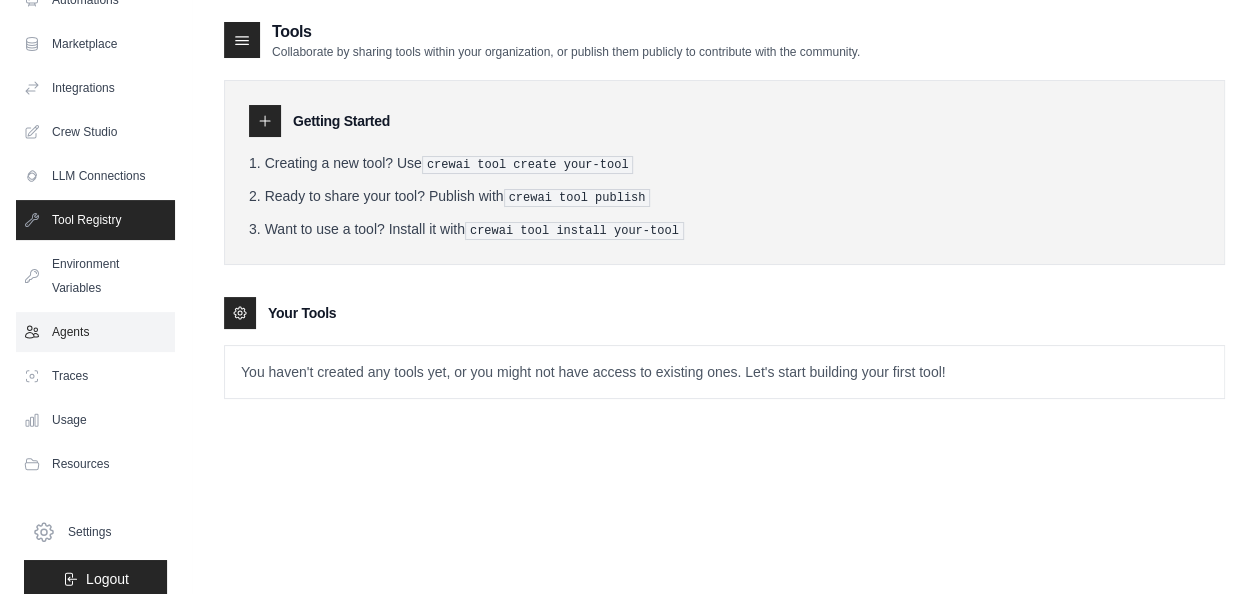 scroll, scrollTop: 123, scrollLeft: 0, axis: vertical 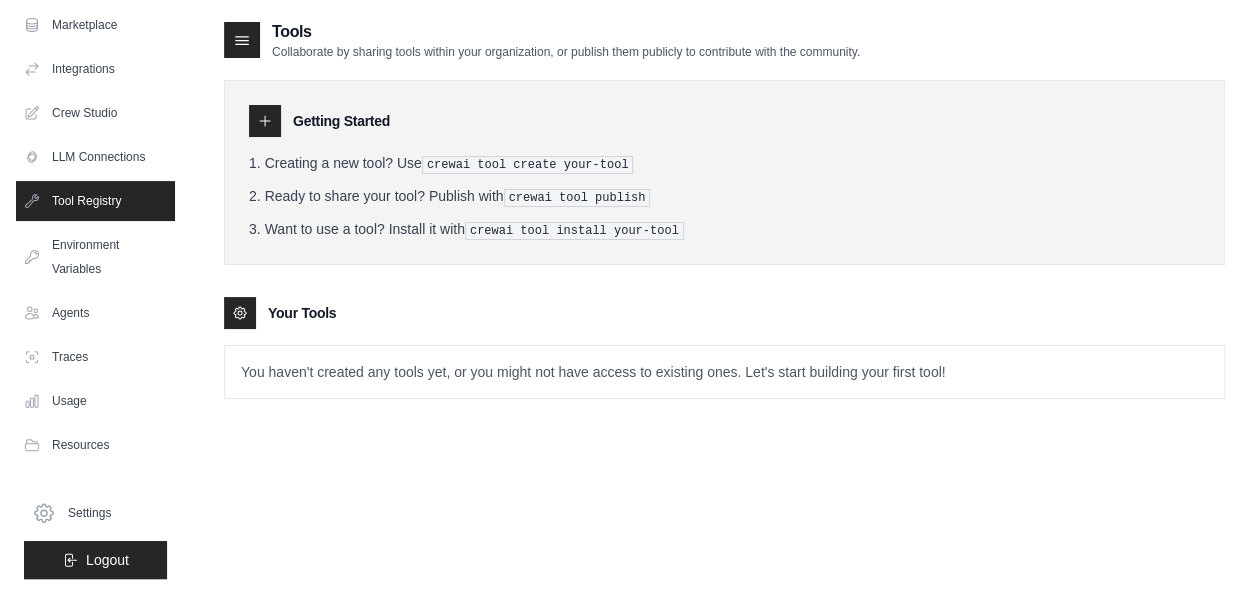 click on "You haven't created any tools yet, or you might not have access to
existing ones. Let's start building your first tool!" at bounding box center (724, 372) 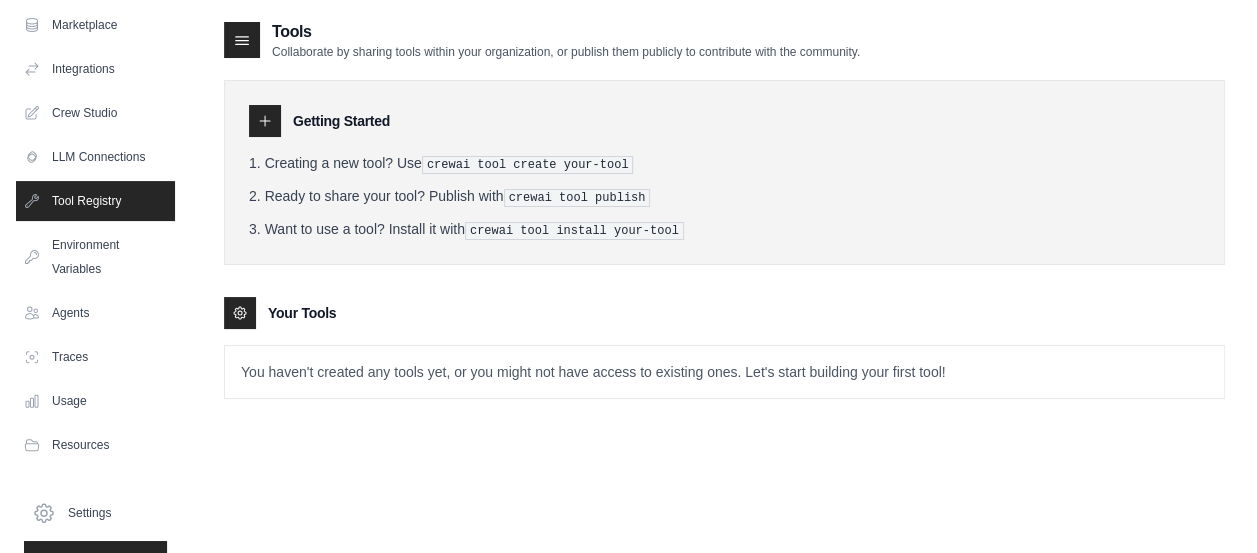 click on "You haven't created any tools yet, or you might not have access to
existing ones. Let's start building your first tool!" at bounding box center [724, 372] 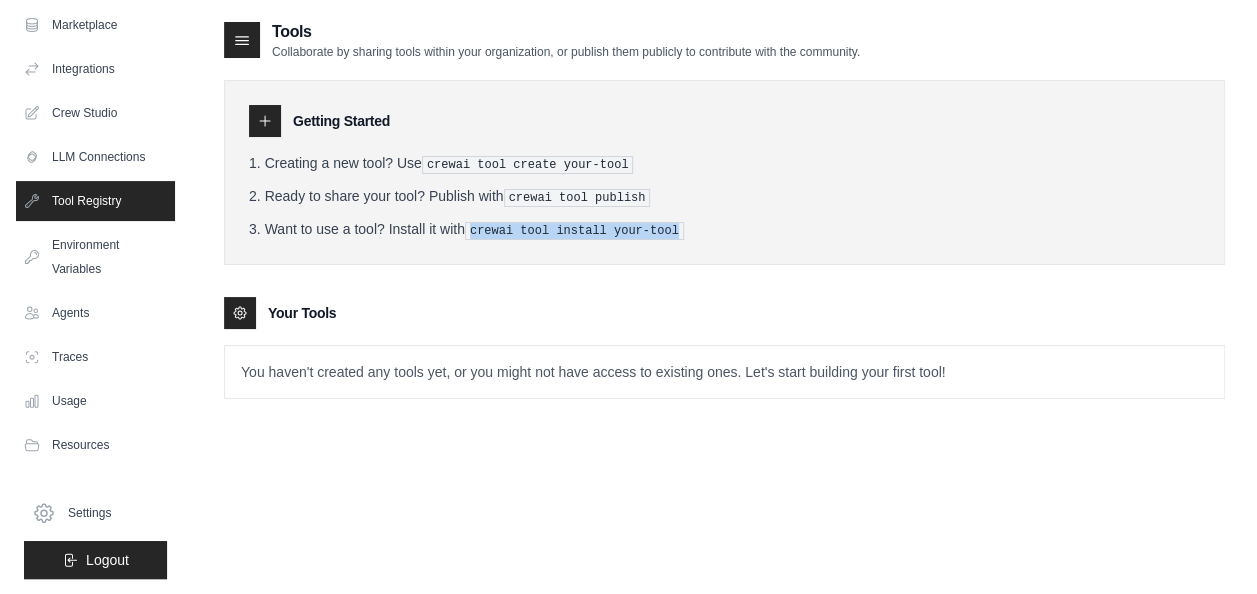 drag, startPoint x: 476, startPoint y: 228, endPoint x: 666, endPoint y: 230, distance: 190.01053 